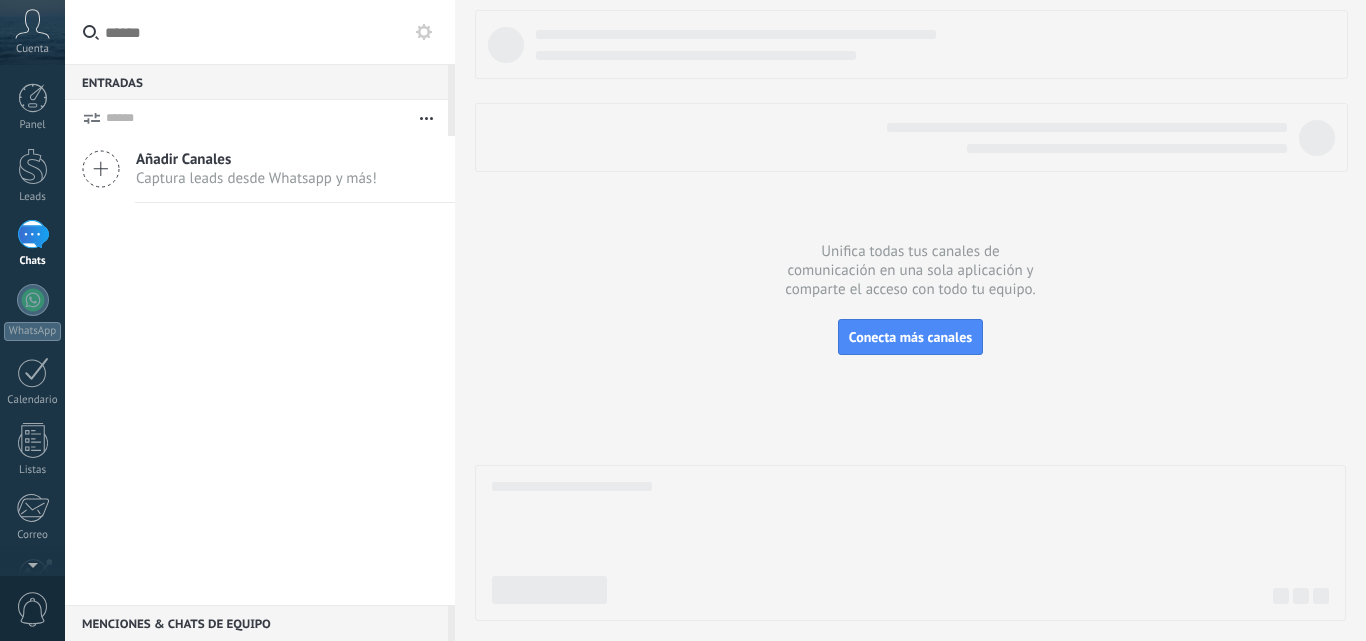 scroll, scrollTop: 0, scrollLeft: 0, axis: both 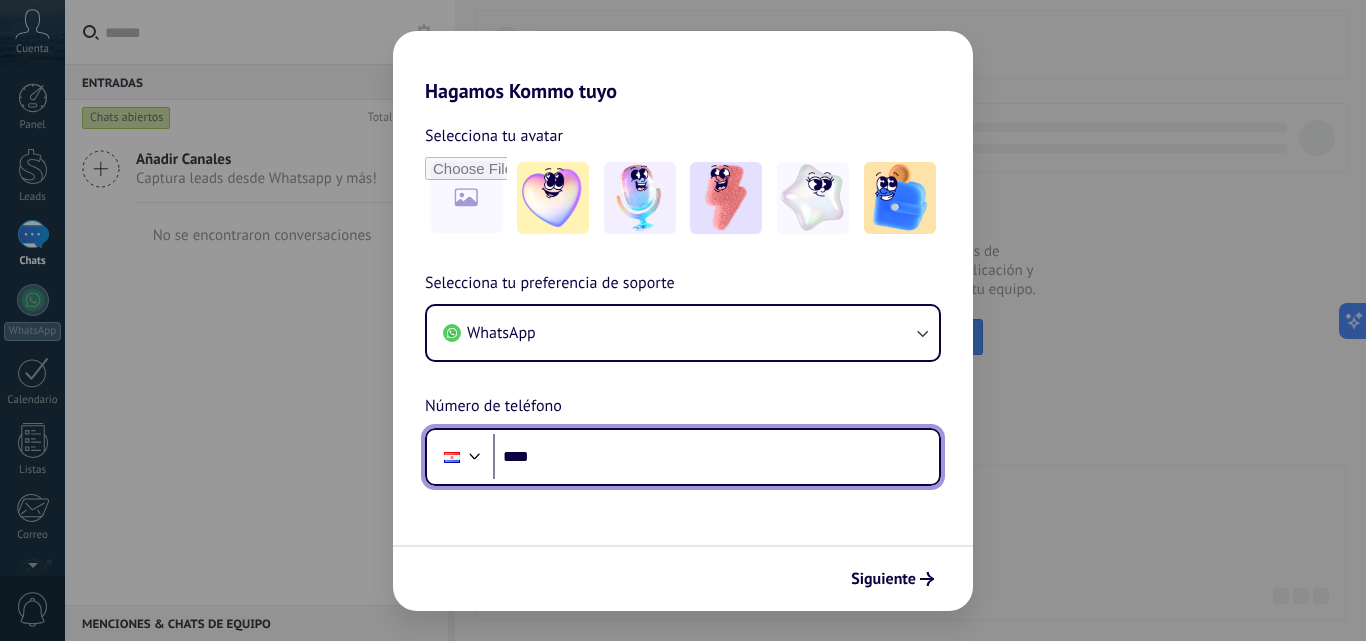 click on "****" at bounding box center [716, 457] 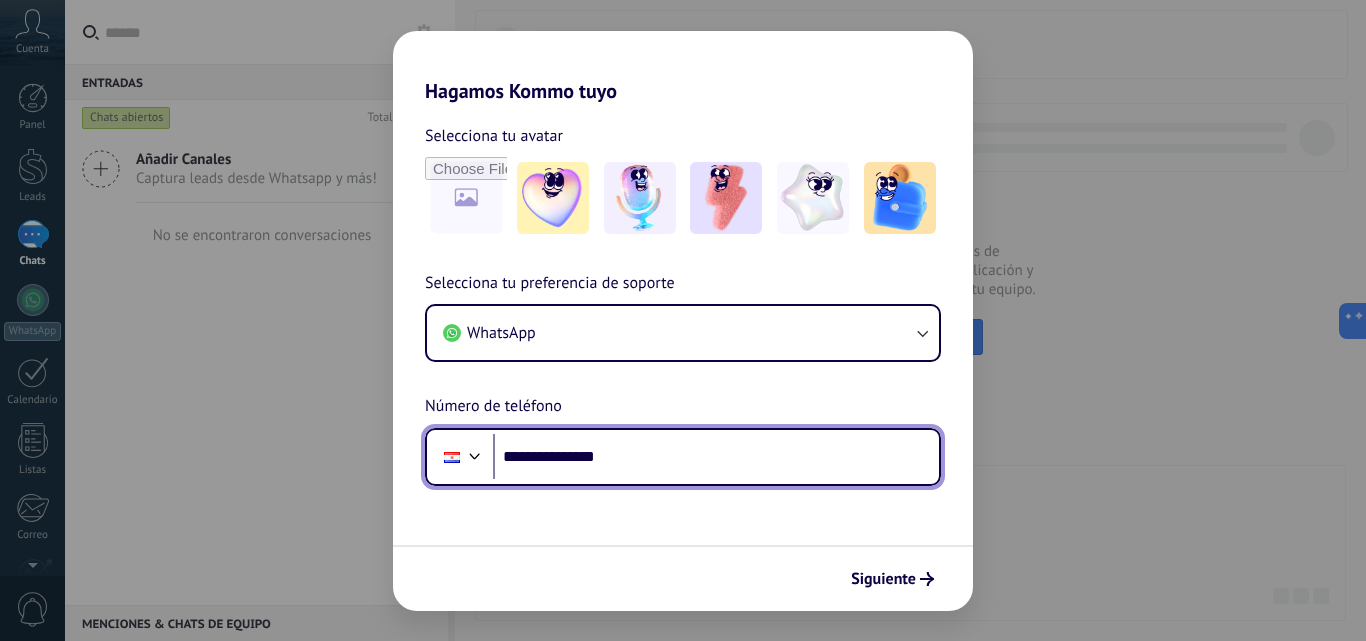 type on "**********" 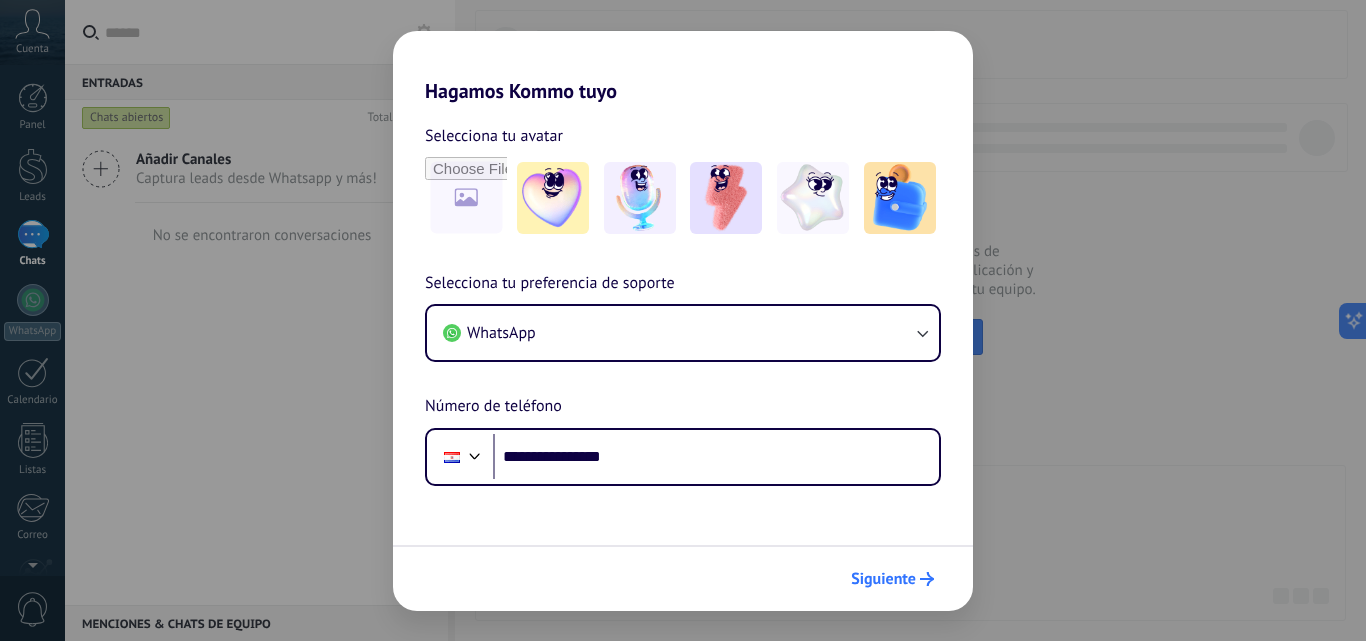 click on "Siguiente" at bounding box center (883, 579) 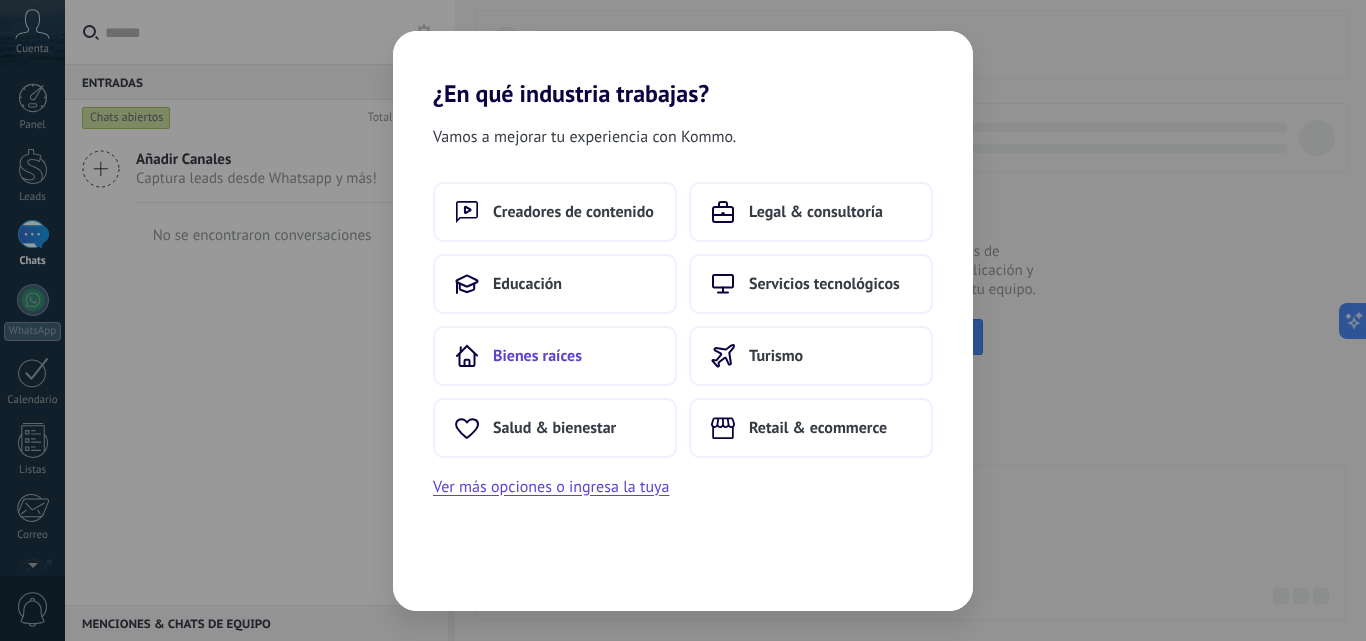 click on "Bienes raíces" at bounding box center (555, 356) 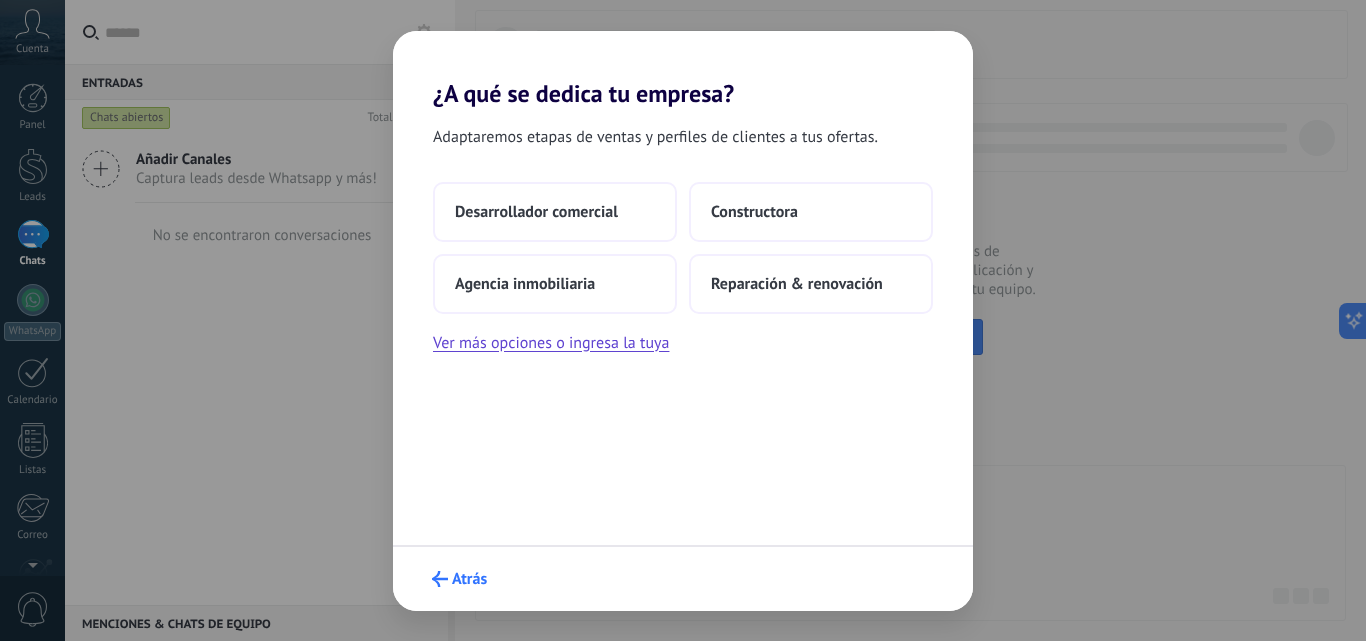 click on "Atrás" at bounding box center [459, 579] 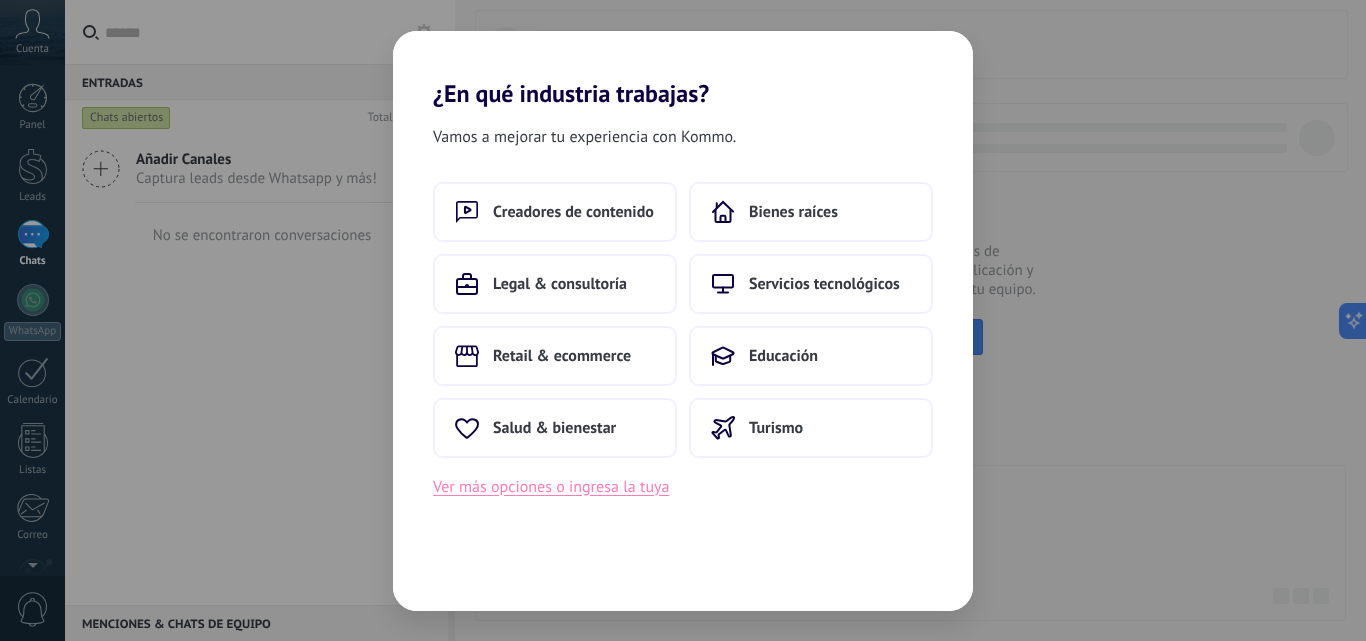 click on "Ver más opciones o ingresa la tuya" at bounding box center [551, 487] 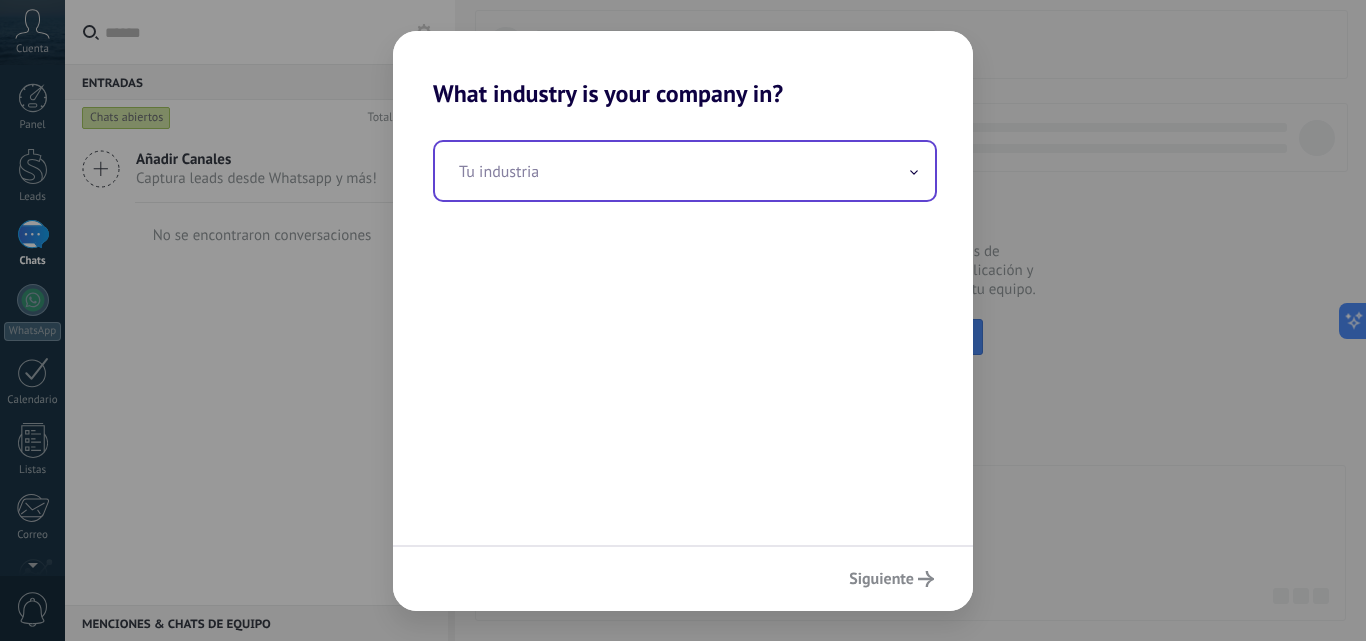 click at bounding box center (685, 171) 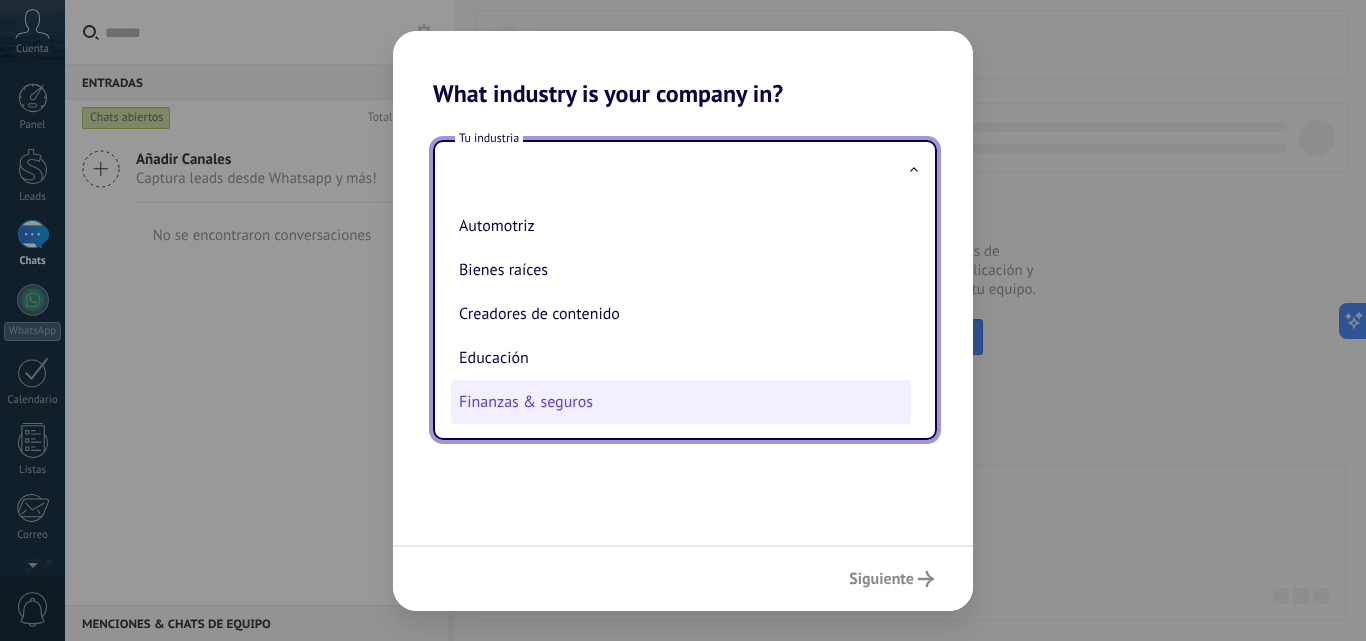 click on "Finanzas & seguros" at bounding box center (681, 402) 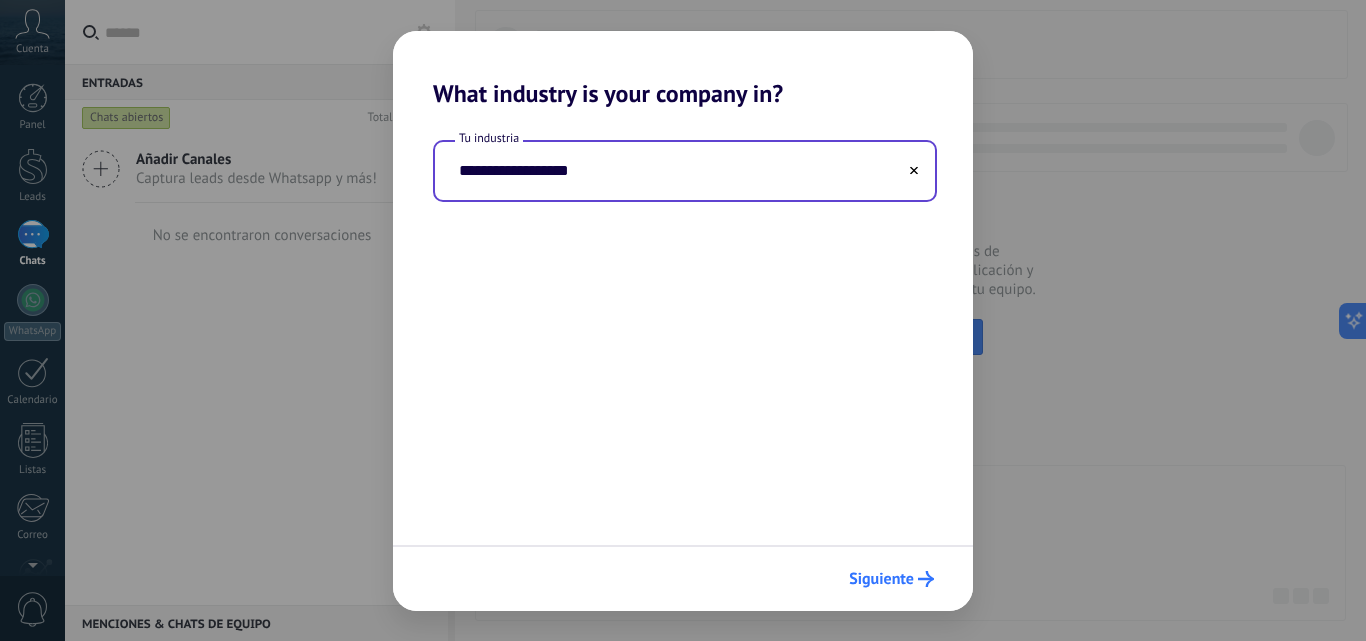 click 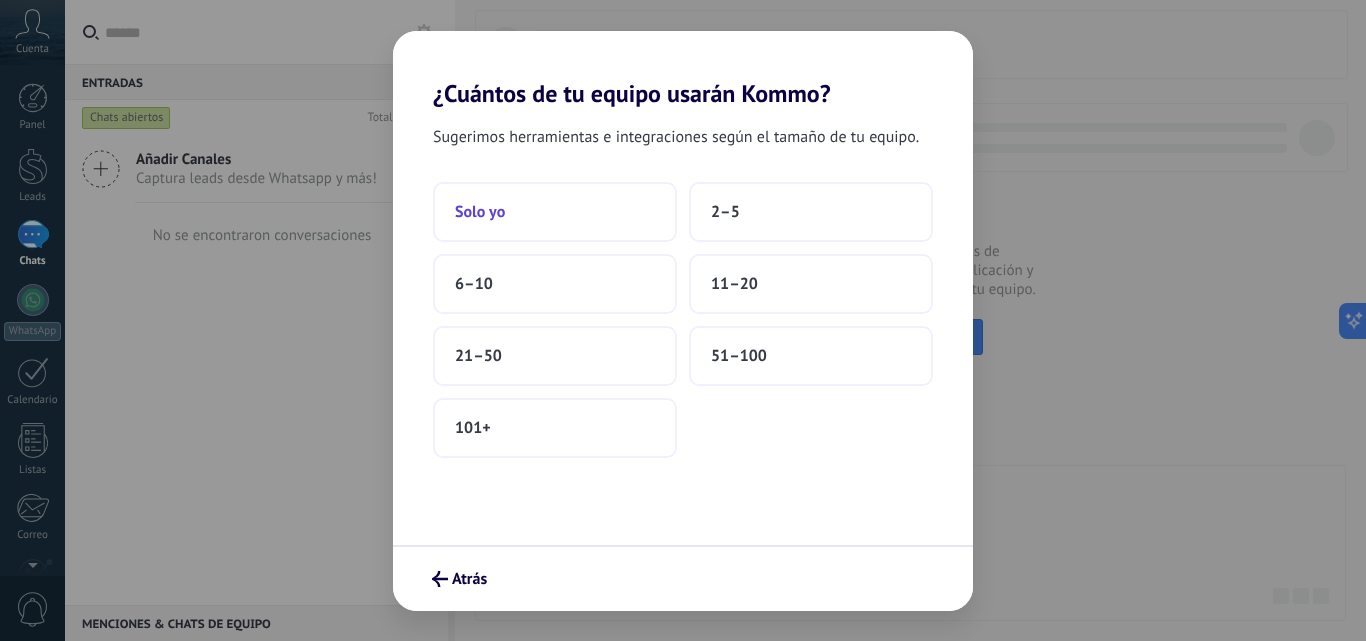 click on "Solo yo" at bounding box center (555, 212) 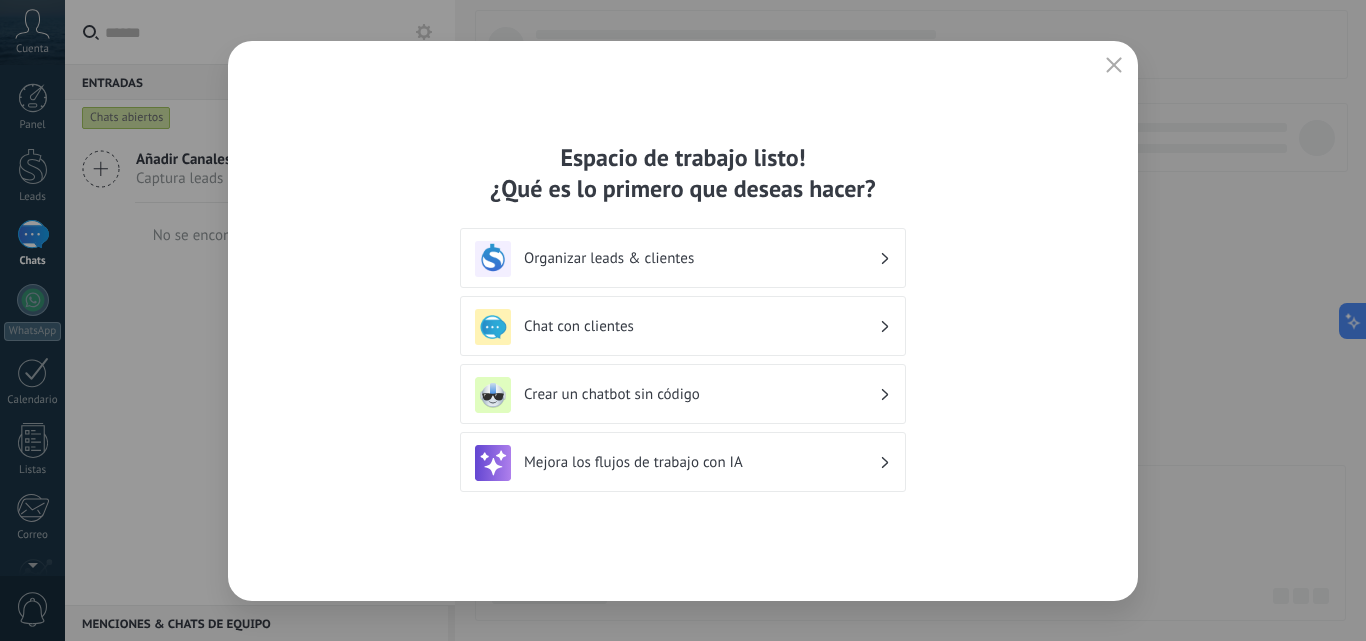 click on "Chat con clientes" at bounding box center (701, 326) 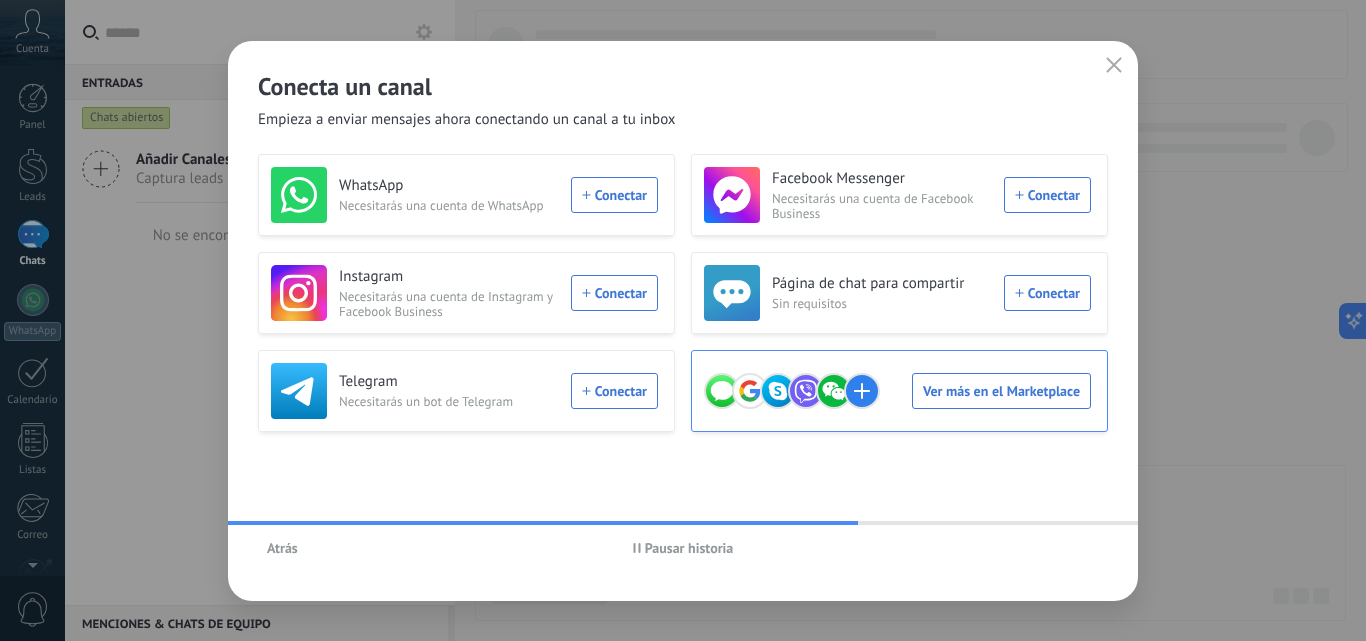click on "Ver más en el Marketplace" at bounding box center [897, 391] 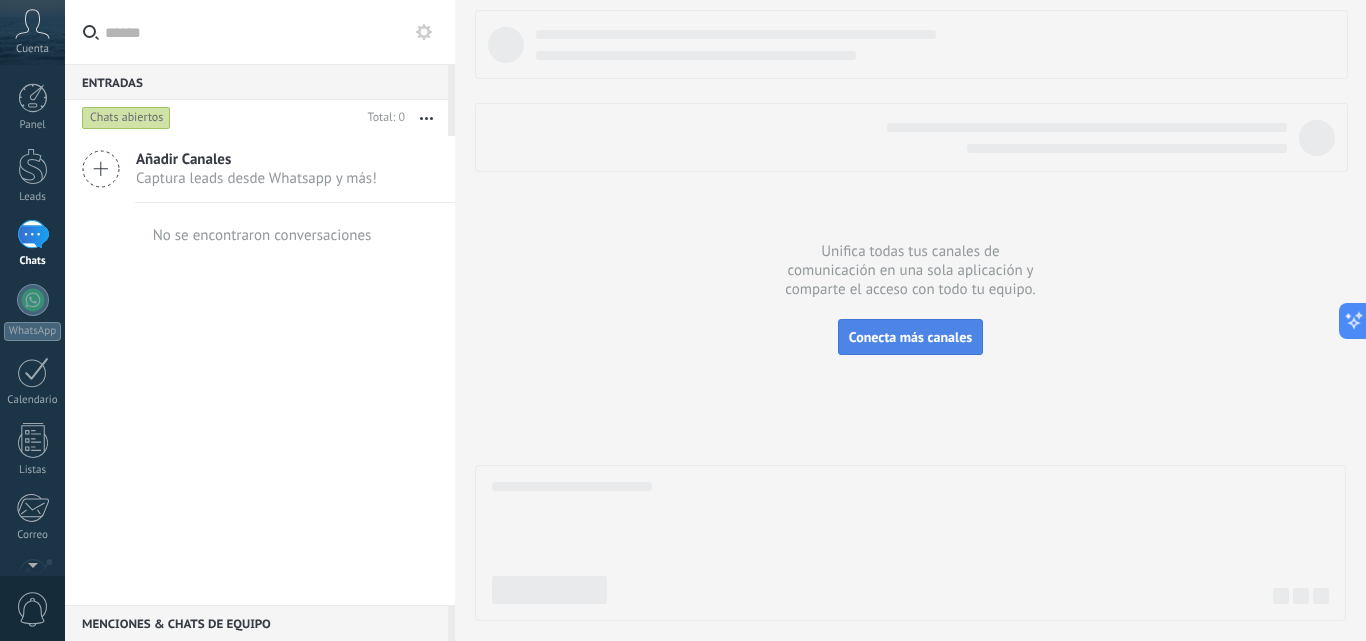 click on "Conecta más canales" at bounding box center (910, 337) 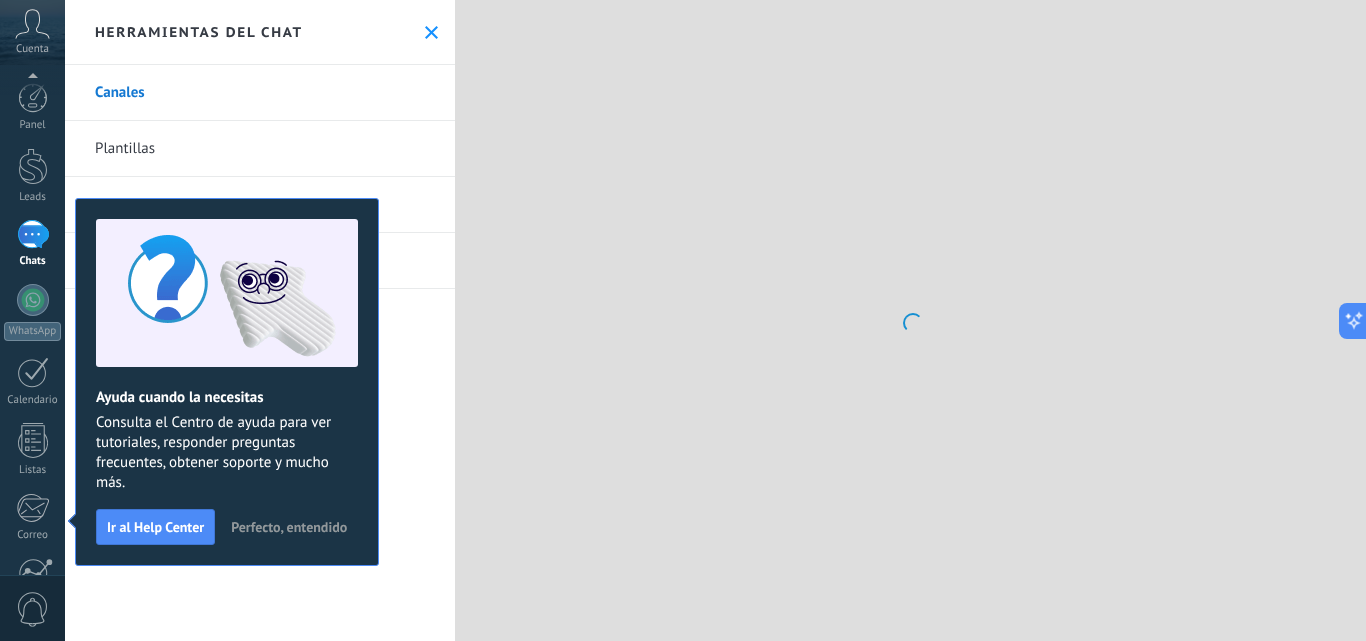 scroll, scrollTop: 191, scrollLeft: 0, axis: vertical 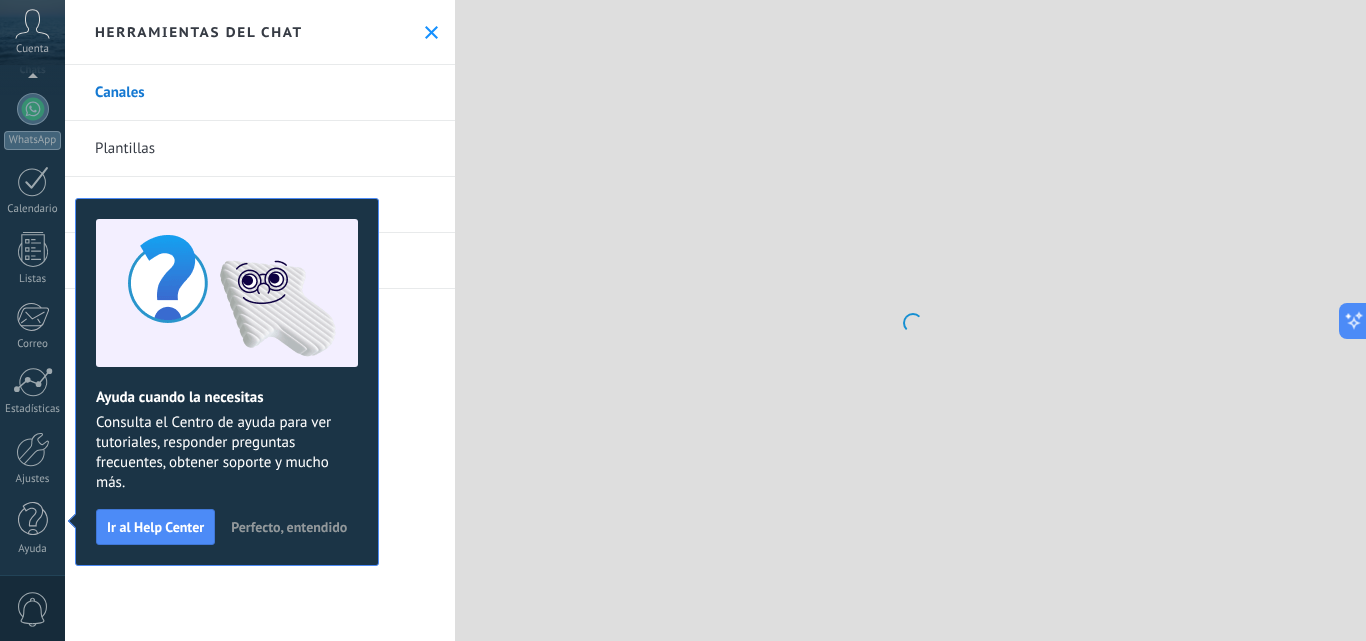 click on "Perfecto, entendido" at bounding box center (289, 527) 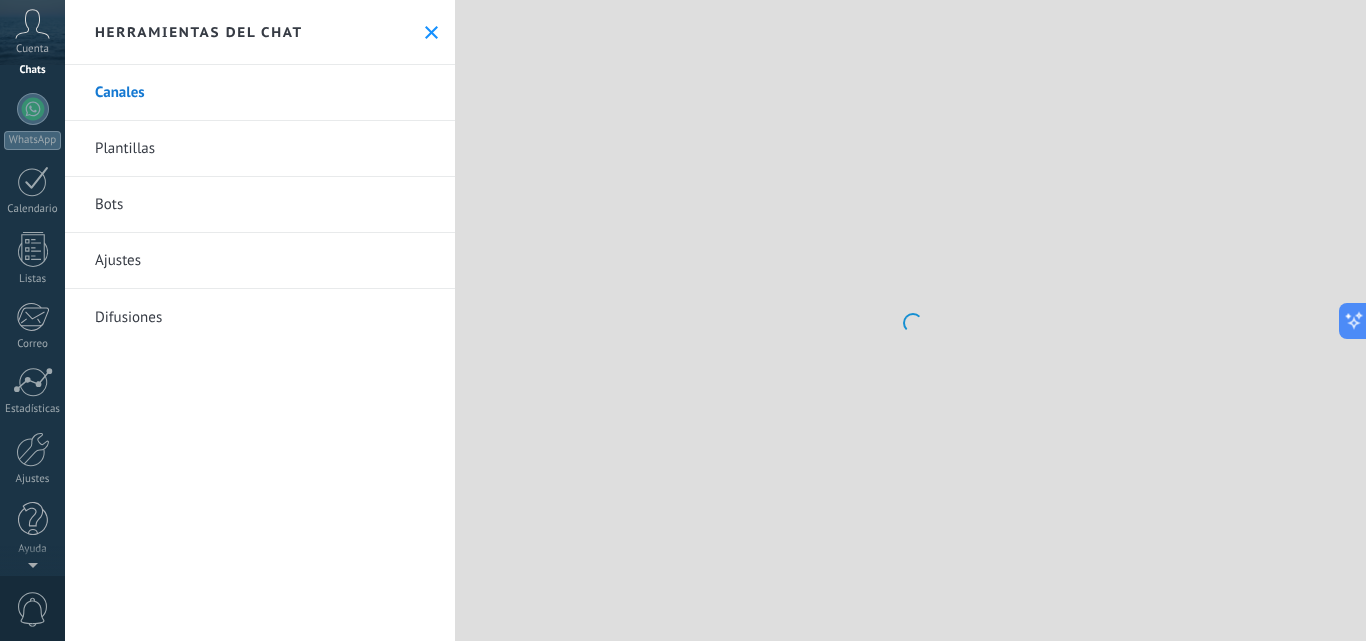 scroll, scrollTop: 0, scrollLeft: 0, axis: both 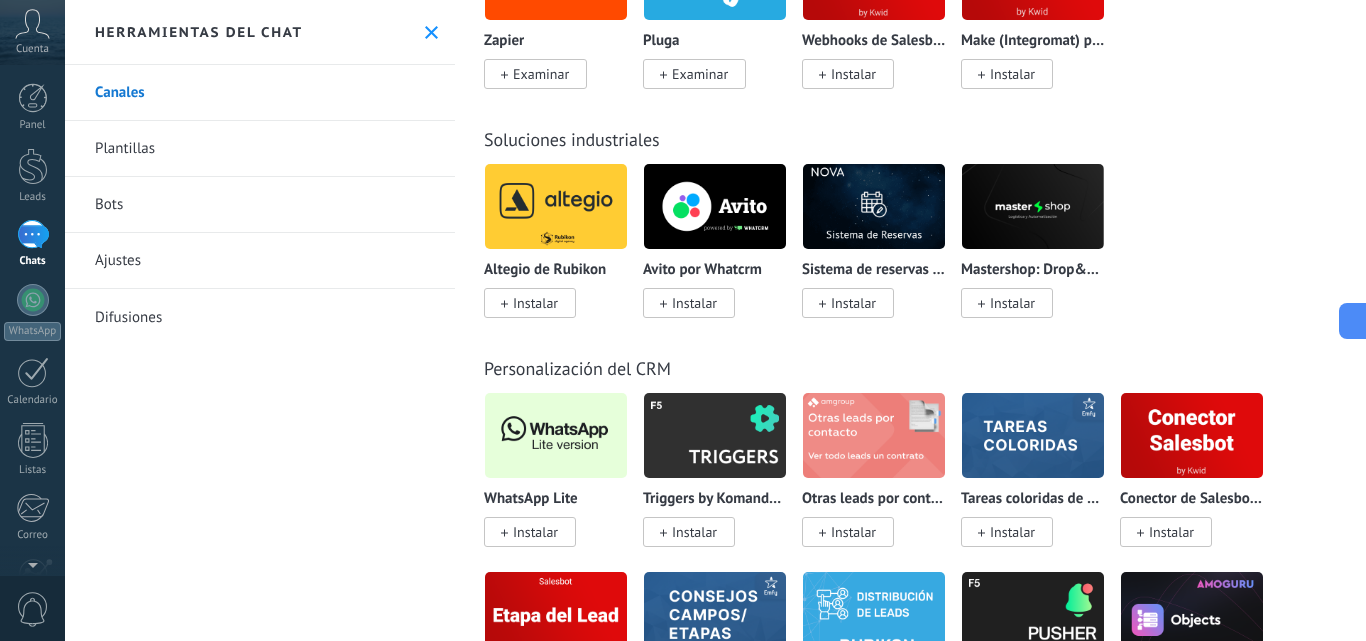 drag, startPoint x: 1361, startPoint y: 338, endPoint x: 1346, endPoint y: 246, distance: 93.214806 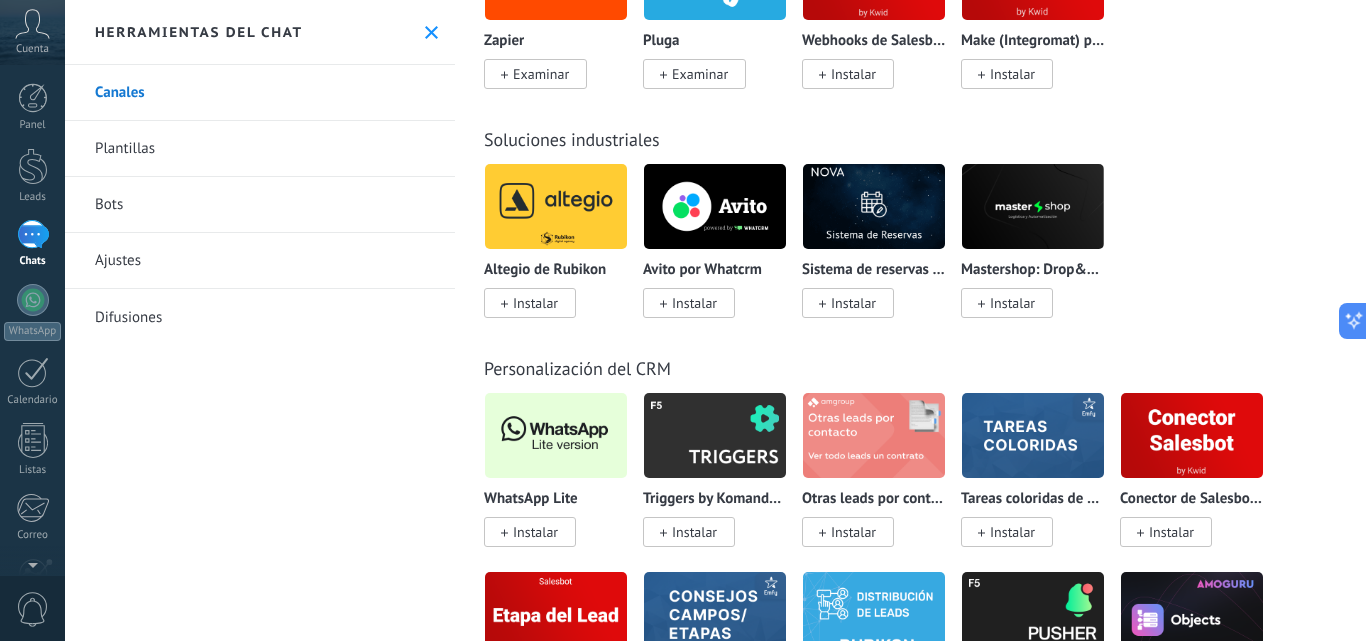 drag, startPoint x: 1358, startPoint y: 252, endPoint x: 1365, endPoint y: 265, distance: 14.764823 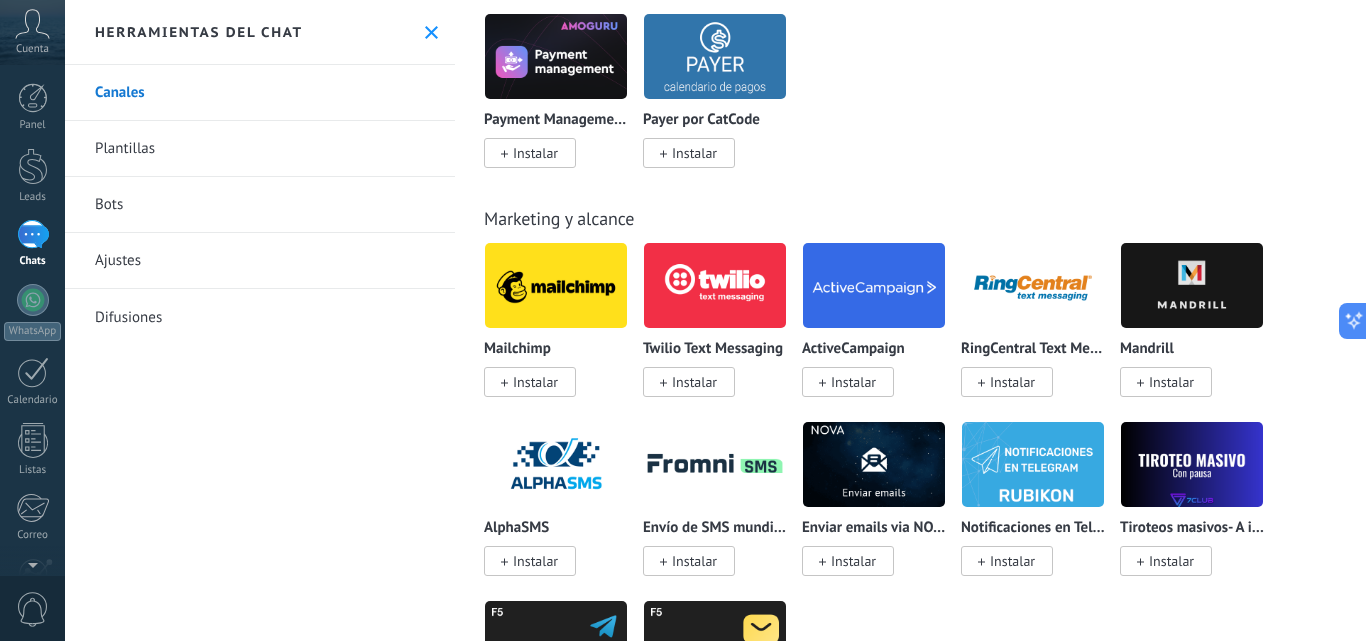 scroll, scrollTop: 4333, scrollLeft: 0, axis: vertical 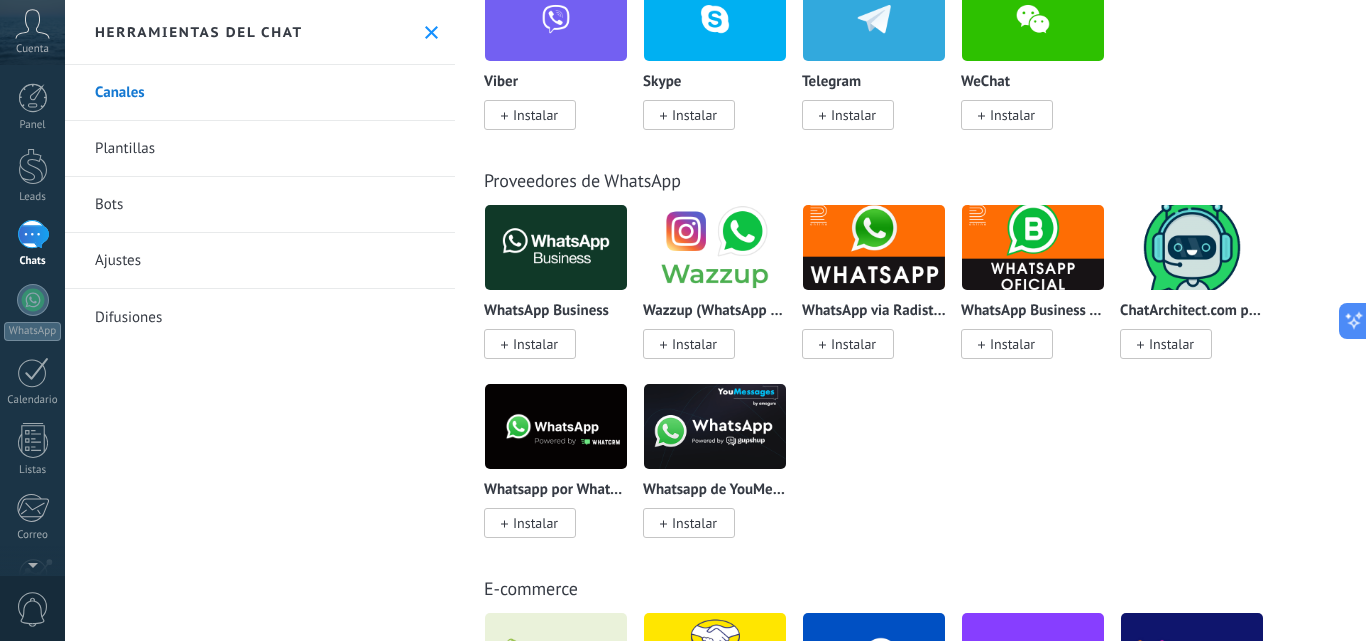 click on "Whatsapp por Whatcrm y Telphin" at bounding box center (556, 490) 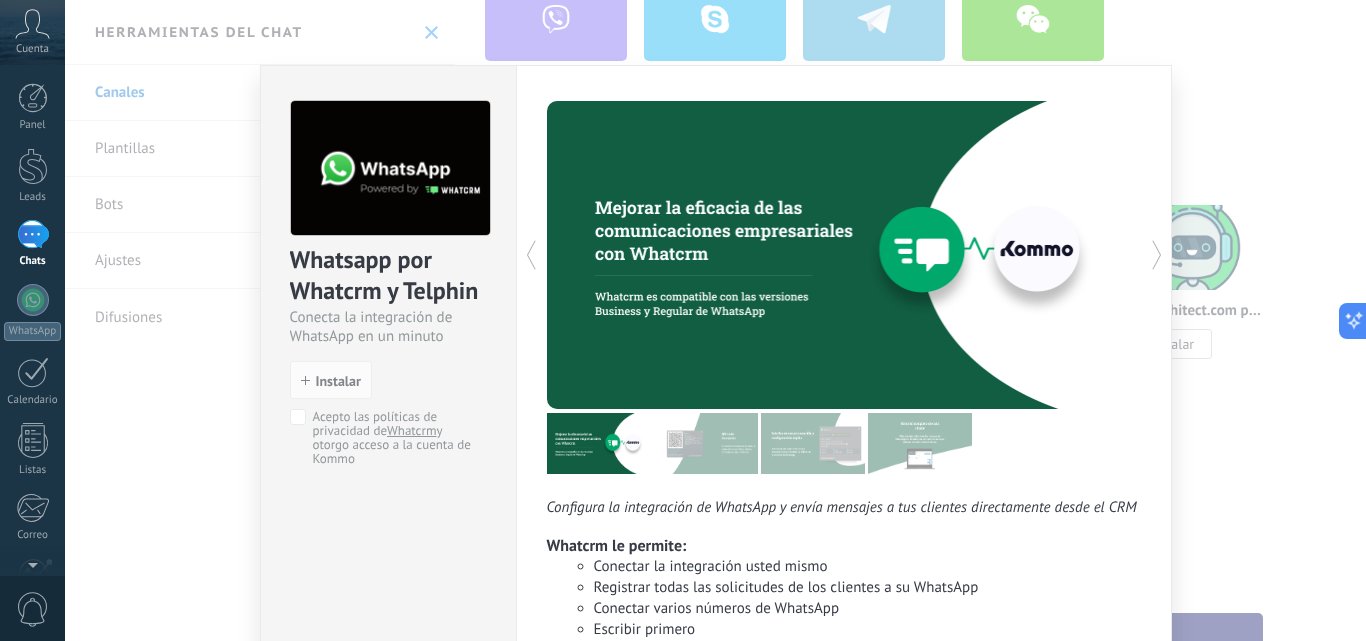 click on "Whatsapp por Whatcrm y Telphin Conecta la integración de WhatsApp en un minuto install Instalar Acepto las políticas de privacidad de  Whatcrm  y otorgo acceso a la cuenta de Kommo
Configura la integración de WhatsApp y envía mensajes a tus clientes directamente desde el CRM
Whatcrm le permite:
Conectar la integración usted mismo
Registrar todas las solicitudes de los clientes a su WhatsApp
Conectar varios números de WhatsApp
Escribir primero
Recepción de mensajes multimedia de clientes
Trabajar con embudo digital y SalesBot
Periodo de prueba:   ¡3 días!
Precio desde $15.9
más" at bounding box center [715, 320] 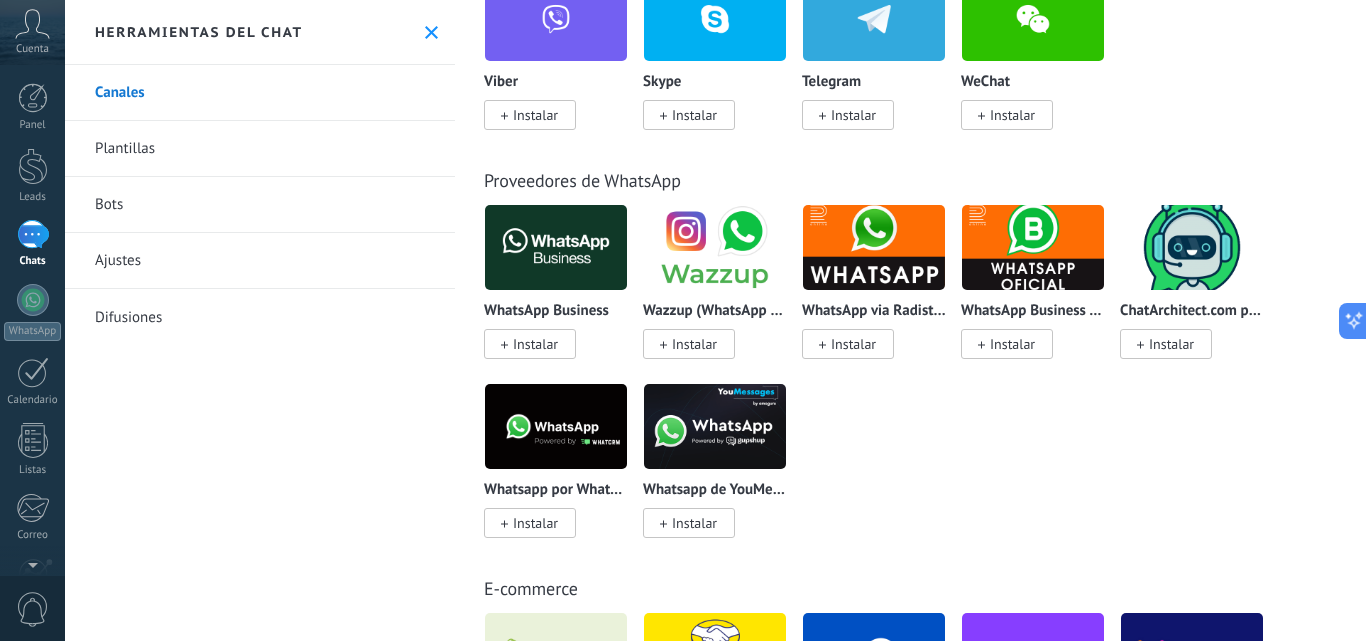 click on "Whatsapp de YouMessages" at bounding box center (715, 490) 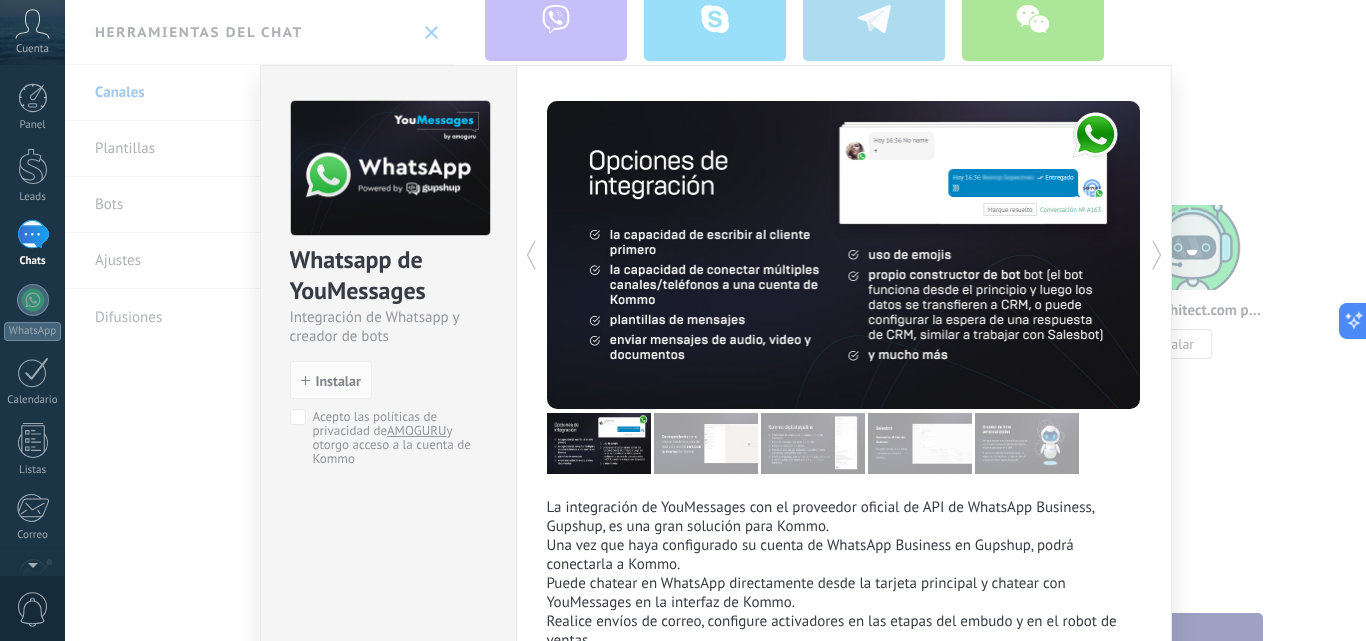 click on "Whatsapp de YouMessages Integración de Whatsapp y creador de bots install Instalar Acepto las políticas de privacidad de  AMOGURU  y otorgo acceso a la cuenta de Kommo La integración de YouMessages con el proveedor oficial de API de WhatsApp Business, Gupshup, es una gran solución para Kommo.
Una vez que haya configurado su cuenta de WhatsApp Business en Gupshup, podrá conectarla a Kommo.
Puede chatear en WhatsApp directamente desde la tarjeta principal y chatear con YouMessages en la interfaz de Kommo.
Realice envíos de correo, configure activadores en las etapas del embudo y en el robot de ventas.
Descripción detallada de integración y precios. . más" at bounding box center [715, 320] 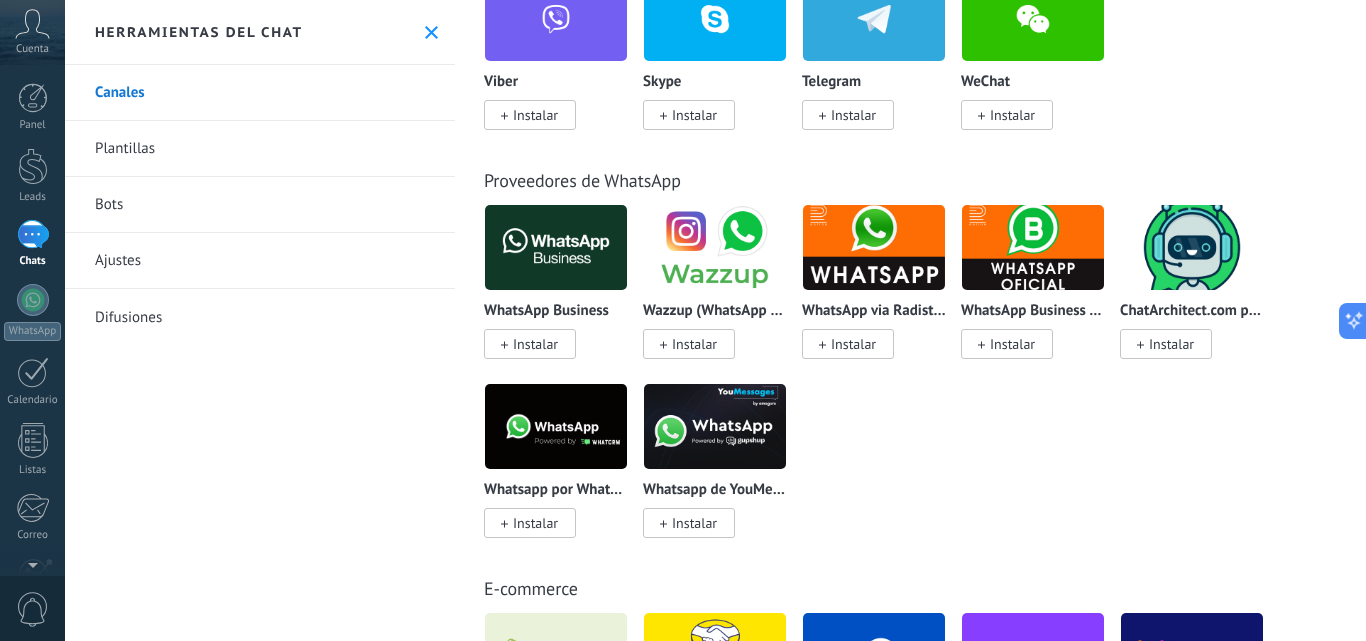 click on "WhatsApp Business Instalar" at bounding box center [556, 279] 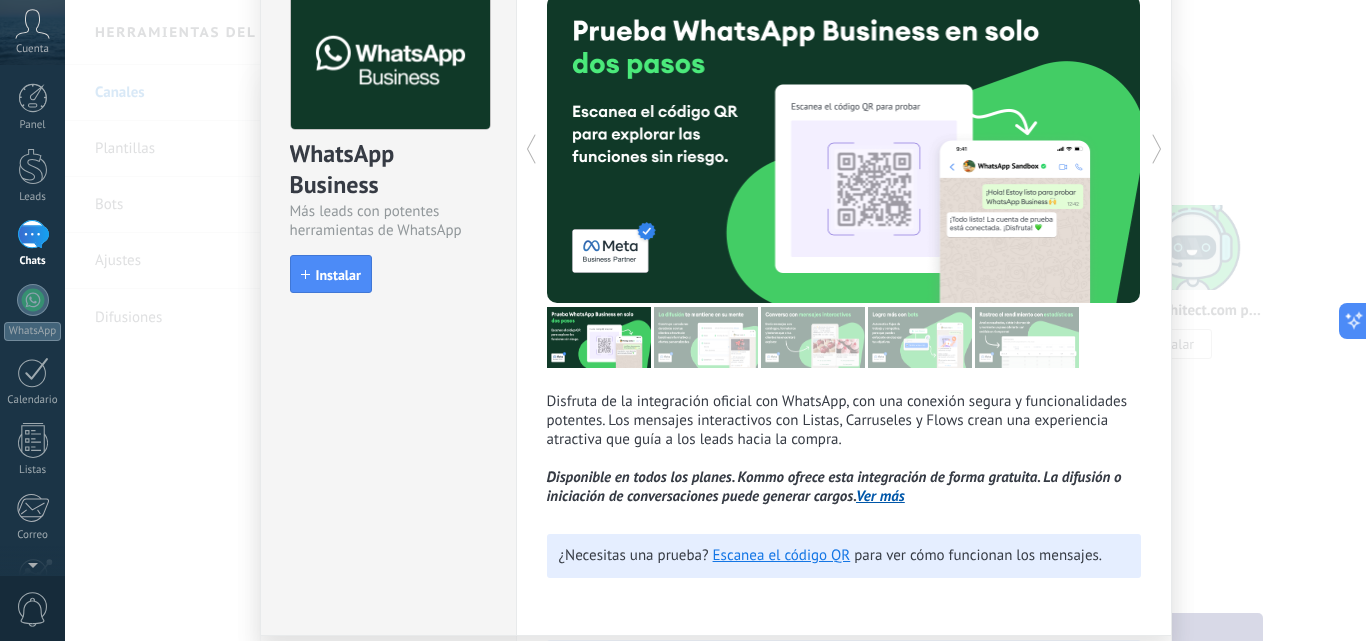 scroll, scrollTop: 0, scrollLeft: 0, axis: both 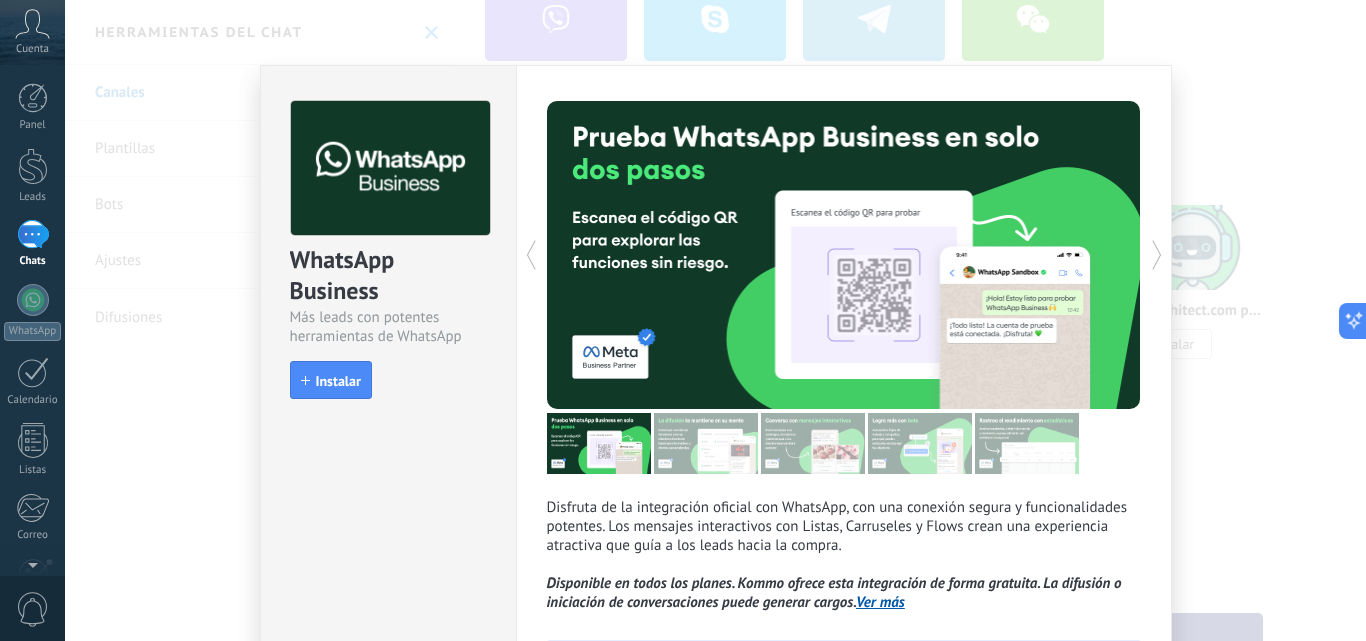 click on "WhatsApp Business Más leads con potentes herramientas de WhatsApp install Instalar Disfruta de la integración oficial con WhatsApp, con una conexión segura y funcionalidades potentes. Los mensajes interactivos con Listas, Carruseles y Flows crean una experiencia atractiva que guía a los leads hacia la compra.    Disponible en todos los planes. Kommo ofrece esta integración de forma gratuita. La difusión o iniciación de conversaciones puede generar cargos.  Ver más más ¿Necesitas una prueba?   Escanea el código QR   para ver cómo funcionan los mensajes." at bounding box center (715, 320) 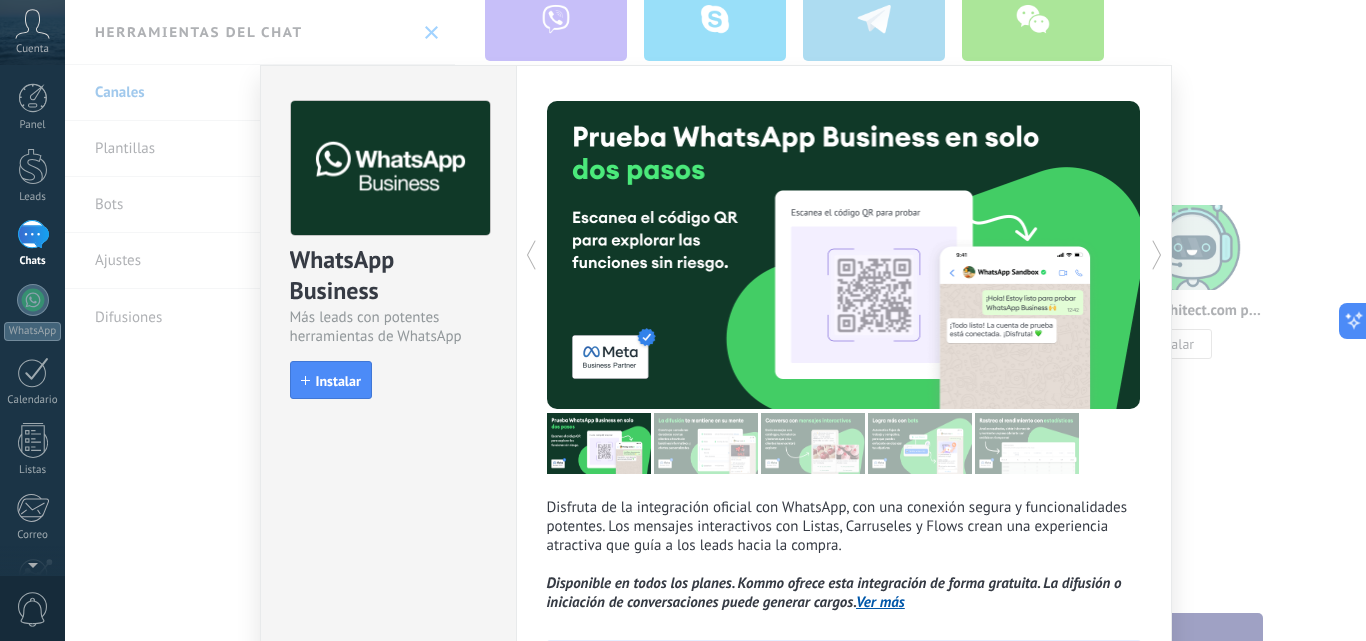 click on "WhatsApp Business Más leads con potentes herramientas de WhatsApp install Instalar Disfruta de la integración oficial con WhatsApp, con una conexión segura y funcionalidades potentes. Los mensajes interactivos con Listas, Carruseles y Flows crean una experiencia atractiva que guía a los leads hacia la compra.    Disponible en todos los planes. Kommo ofrece esta integración de forma gratuita. La difusión o iniciación de conversaciones puede generar cargos.  Ver más más ¿Necesitas una prueba?   Escanea el código QR   para ver cómo funcionan los mensajes." at bounding box center [715, 320] 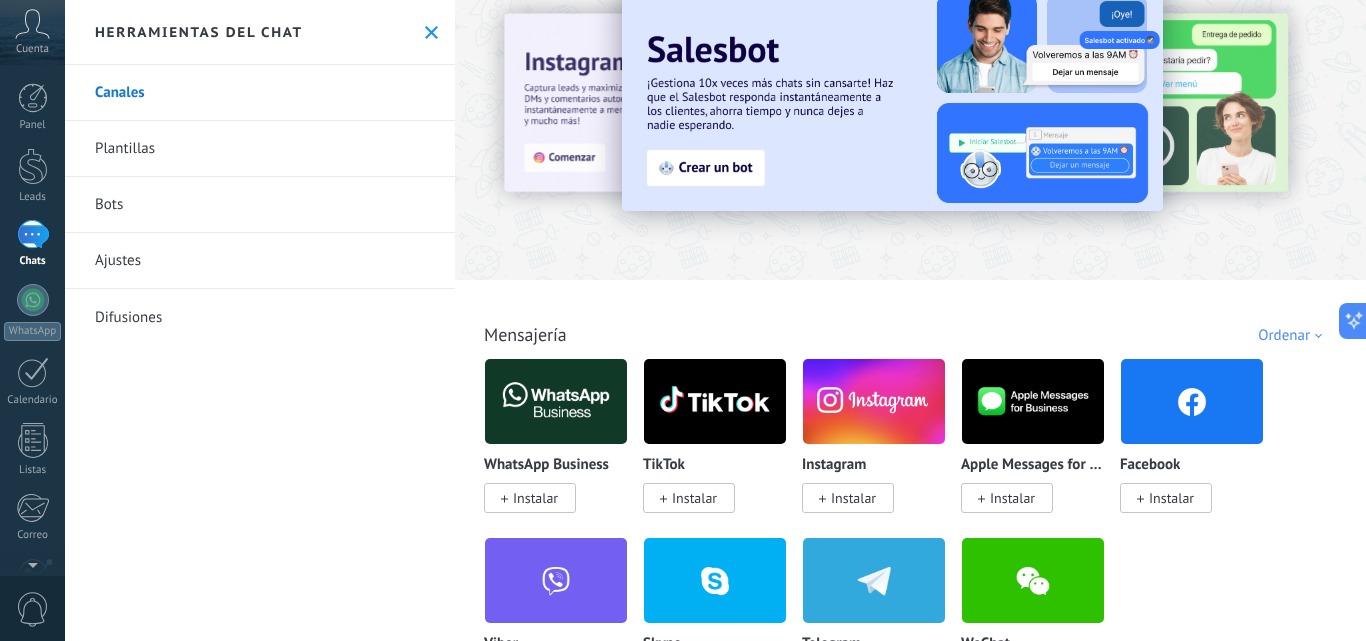scroll, scrollTop: 0, scrollLeft: 0, axis: both 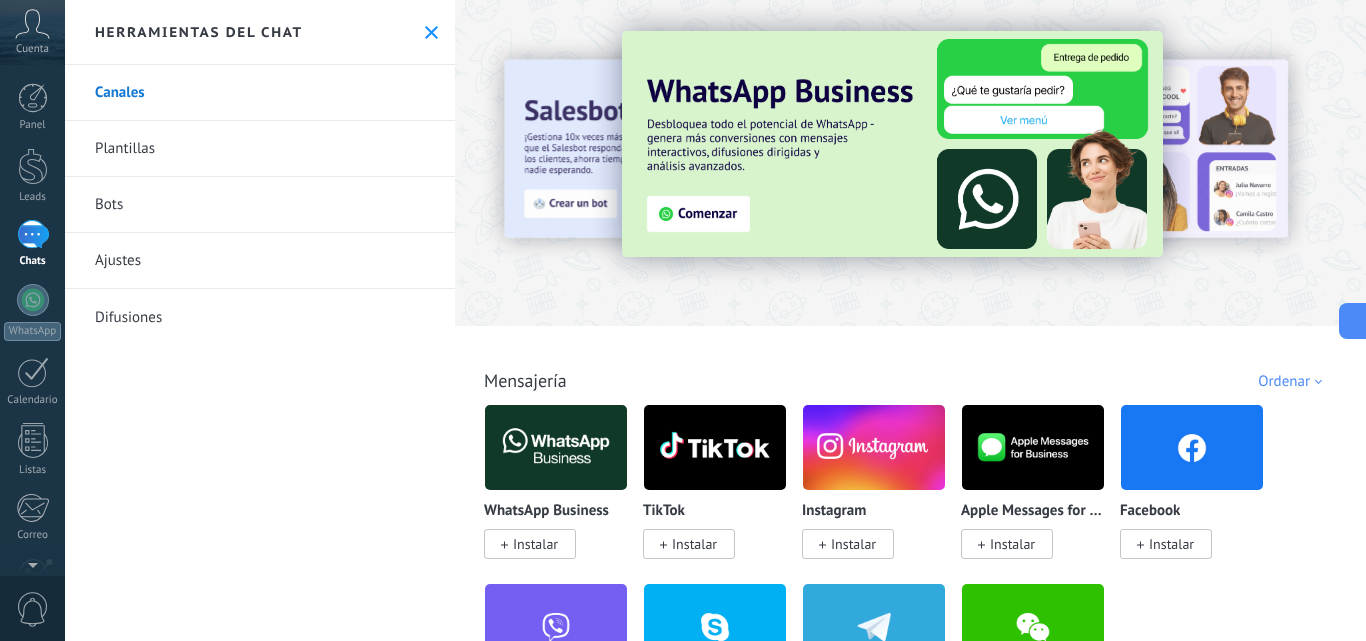click on "WhatsApp Business" at bounding box center (546, 511) 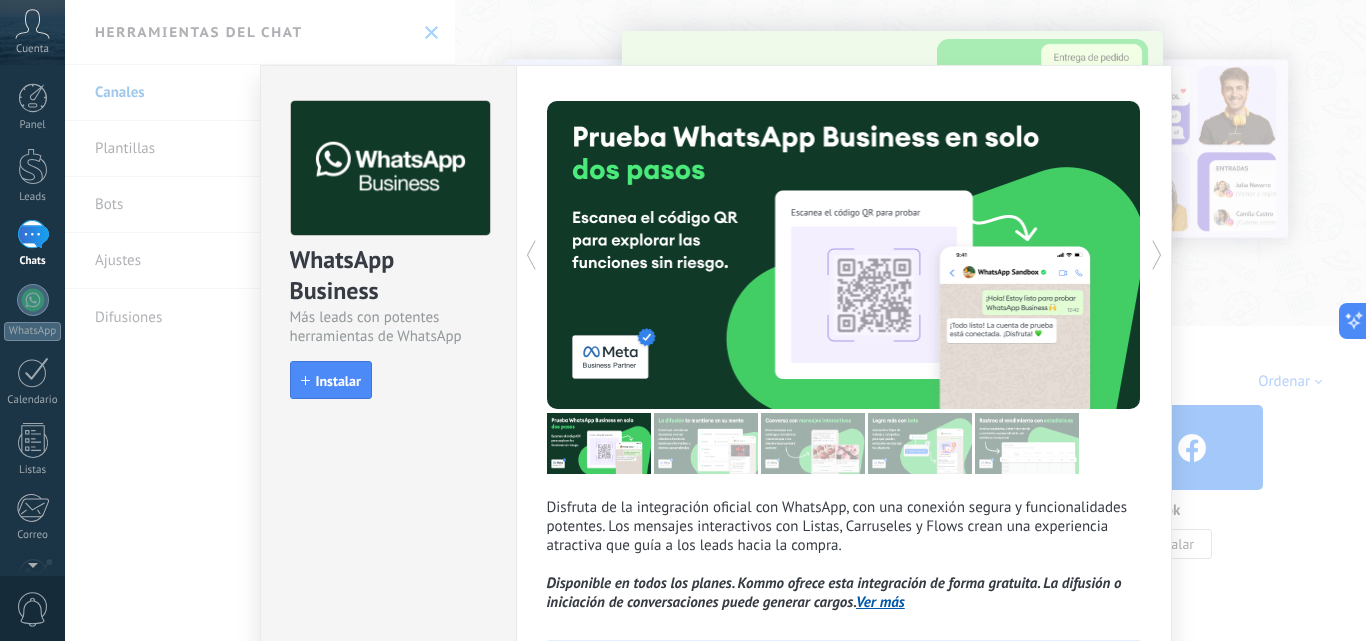 click on "WhatsApp Business Más leads con potentes herramientas de WhatsApp install Instalar Disfruta de la integración oficial con WhatsApp, con una conexión segura y funcionalidades potentes. Los mensajes interactivos con Listas, Carruseles y Flows crean una experiencia atractiva que guía a los leads hacia la compra.    Disponible en todos los planes. Kommo ofrece esta integración de forma gratuita. La difusión o iniciación de conversaciones puede generar cargos.  Ver más más ¿Necesitas una prueba?   Escanea el código QR   para ver cómo funcionan los mensajes." at bounding box center (715, 320) 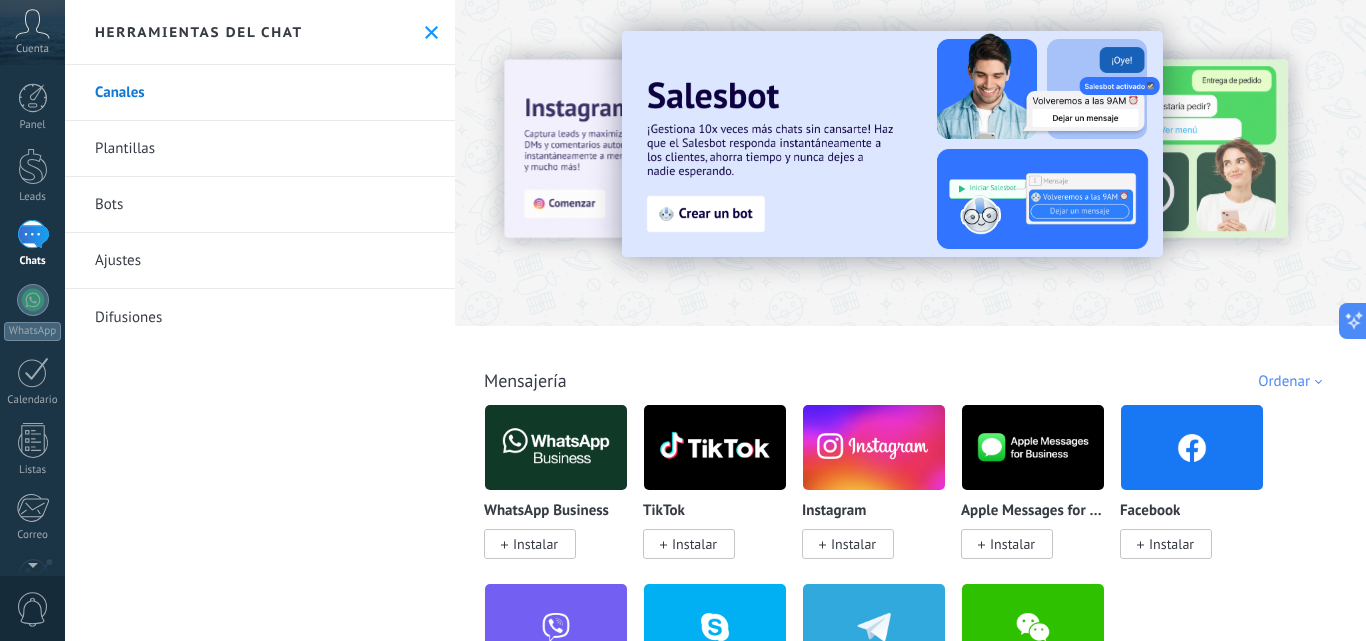 click 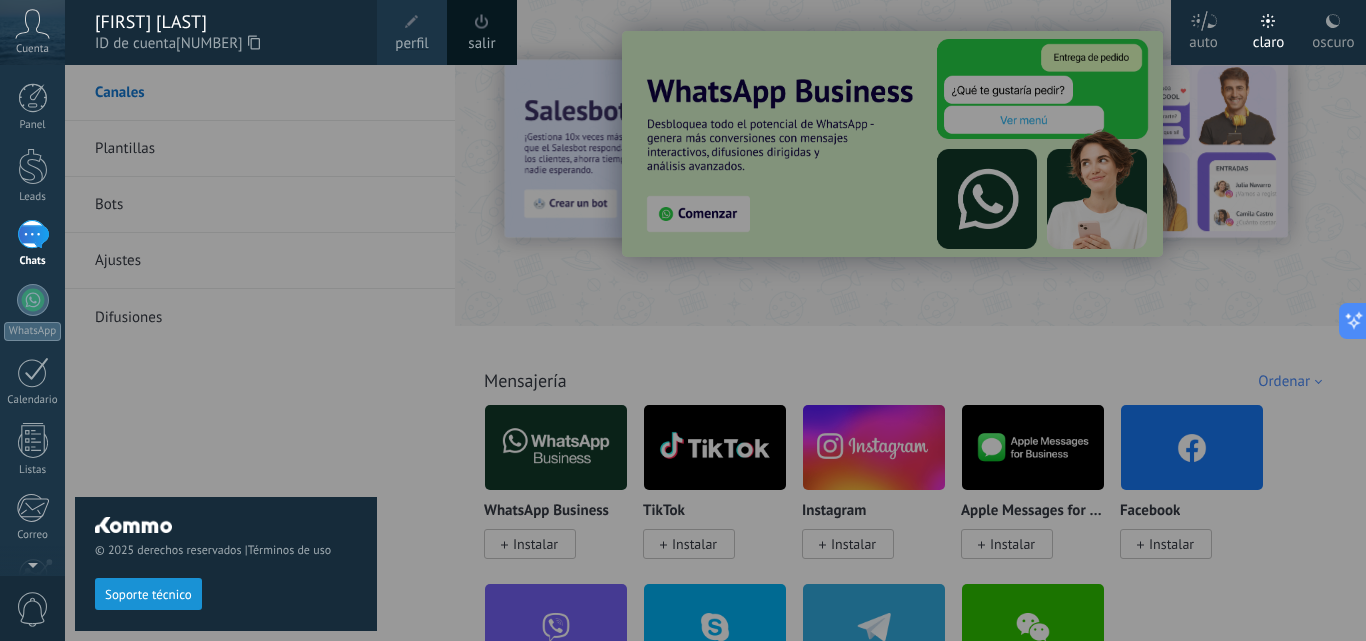 click at bounding box center [748, 320] 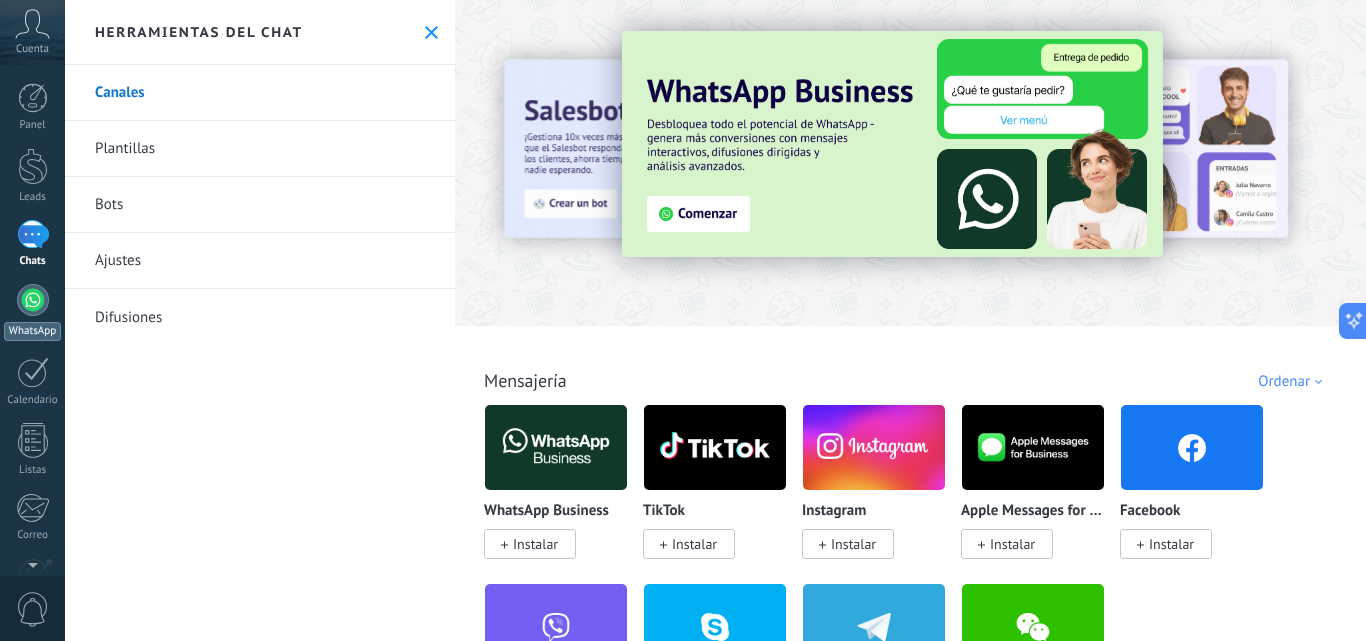 click at bounding box center (33, 300) 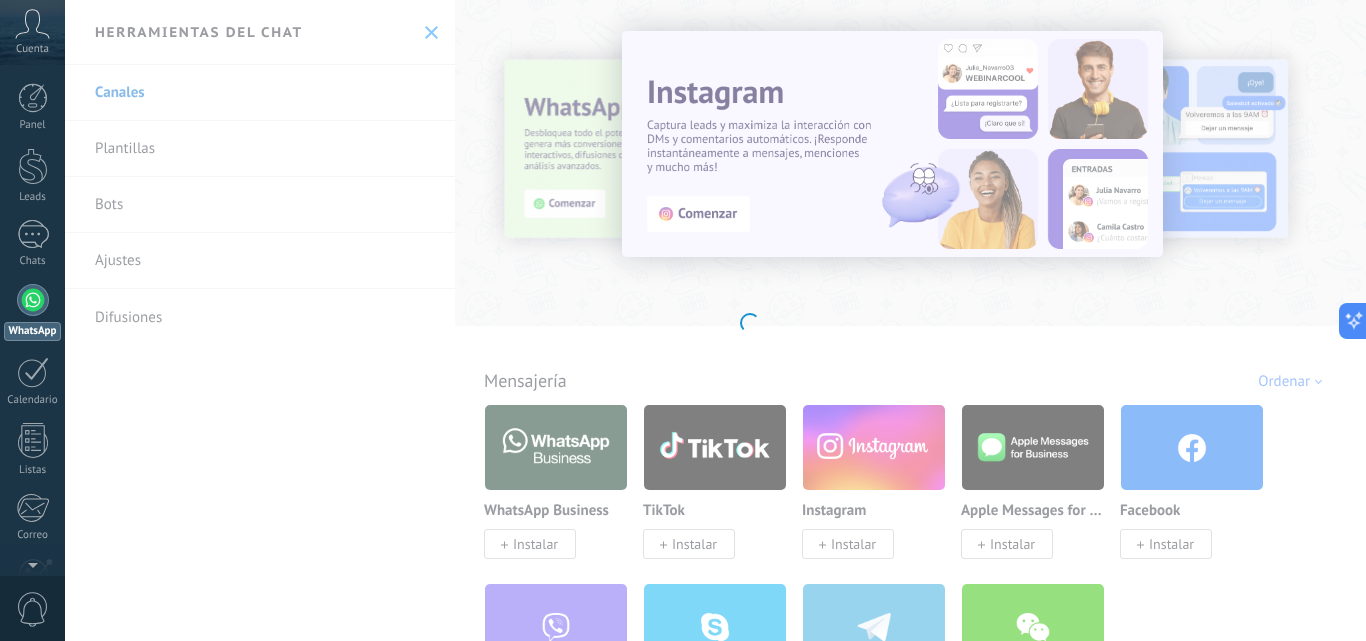click on ".abccls-1,.abccls-2{fill-rule:evenodd}.abccls-2{fill:#fff} .abfcls-1{fill:none}.abfcls-2{fill:#fff} .abncls-1{isolation:isolate}.abncls-2{opacity:.06}.abncls-2,.abncls-3,.abncls-6{mix-blend-mode:multiply}.abncls-3{opacity:.15}.abncls-4,.abncls-8{fill:#fff}.abncls-5{fill:url(#abnlinear-gradient)}.abncls-6{opacity:.04}.abncls-7{fill:url(#abnlinear-gradient-2)}.abncls-8{fill-rule:evenodd} .abqst0{fill:#ffa200} .abwcls-1{fill:#252525} .cls-1{isolation:isolate} .acicls-1{fill:none} .aclcls-1{fill:#232323} .acnst0{display:none} .addcls-1,.addcls-2{fill:none;stroke-miterlimit:10}.addcls-1{stroke:#dfe0e5}.addcls-2{stroke:#a1a7ab} .adecls-1,.adecls-2{fill:none;stroke-miterlimit:10}.adecls-1{stroke:#dfe0e5}.adecls-2{stroke:#a1a7ab} .adqcls-1{fill:#8591a5;fill-rule:evenodd} .aeccls-1{fill:#5c9f37} .aeecls-1{fill:#f86161} .aejcls-1{fill:#8591a5;fill-rule:evenodd} .aekcls-1{fill-rule:evenodd} .aelcls-1{fill-rule:evenodd;fill:currentColor} .aemcls-1{fill-rule:evenodd;fill:currentColor} .aencls-2{fill:#f86161;opacity:.3}" at bounding box center [683, 320] 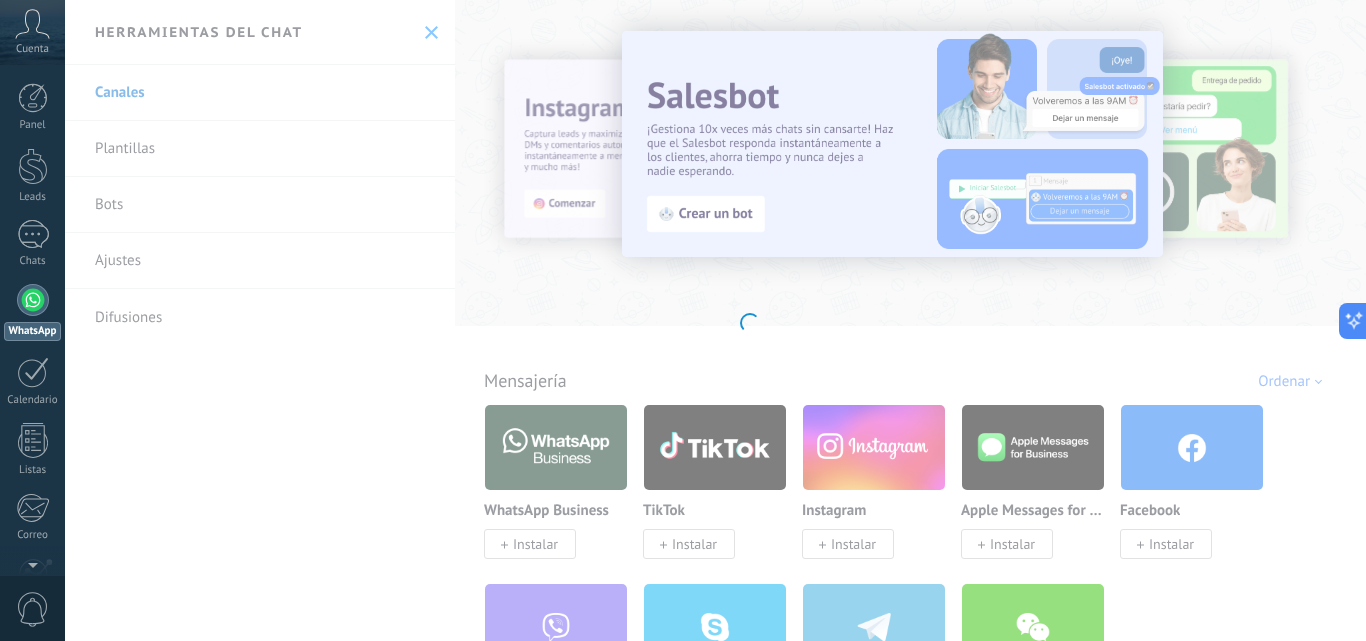 click on ".abccls-1,.abccls-2{fill-rule:evenodd}.abccls-2{fill:#fff} .abfcls-1{fill:none}.abfcls-2{fill:#fff} .abncls-1{isolation:isolate}.abncls-2{opacity:.06}.abncls-2,.abncls-3,.abncls-6{mix-blend-mode:multiply}.abncls-3{opacity:.15}.abncls-4,.abncls-8{fill:#fff}.abncls-5{fill:url(#abnlinear-gradient)}.abncls-6{opacity:.04}.abncls-7{fill:url(#abnlinear-gradient-2)}.abncls-8{fill-rule:evenodd} .abqst0{fill:#ffa200} .abwcls-1{fill:#252525} .cls-1{isolation:isolate} .acicls-1{fill:none} .aclcls-1{fill:#232323} .acnst0{display:none} .addcls-1,.addcls-2{fill:none;stroke-miterlimit:10}.addcls-1{stroke:#dfe0e5}.addcls-2{stroke:#a1a7ab} .adecls-1,.adecls-2{fill:none;stroke-miterlimit:10}.adecls-1{stroke:#dfe0e5}.adecls-2{stroke:#a1a7ab} .adqcls-1{fill:#8591a5;fill-rule:evenodd} .aeccls-1{fill:#5c9f37} .aeecls-1{fill:#f86161} .aejcls-1{fill:#8591a5;fill-rule:evenodd} .aekcls-1{fill-rule:evenodd} .aelcls-1{fill-rule:evenodd;fill:currentColor} .aemcls-1{fill-rule:evenodd;fill:currentColor} .aencls-2{fill:#f86161;opacity:.3}" at bounding box center (683, 320) 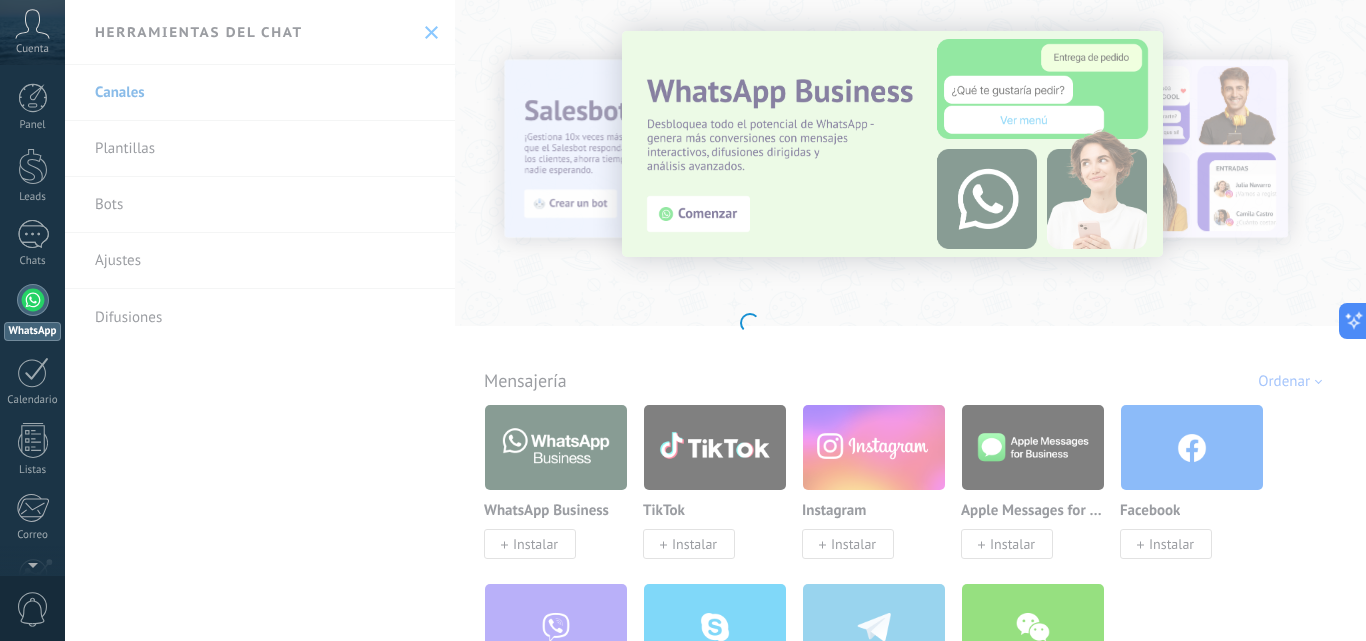 click on ".abccls-1,.abccls-2{fill-rule:evenodd}.abccls-2{fill:#fff} .abfcls-1{fill:none}.abfcls-2{fill:#fff} .abncls-1{isolation:isolate}.abncls-2{opacity:.06}.abncls-2,.abncls-3,.abncls-6{mix-blend-mode:multiply}.abncls-3{opacity:.15}.abncls-4,.abncls-8{fill:#fff}.abncls-5{fill:url(#abnlinear-gradient)}.abncls-6{opacity:.04}.abncls-7{fill:url(#abnlinear-gradient-2)}.abncls-8{fill-rule:evenodd} .abqst0{fill:#ffa200} .abwcls-1{fill:#252525} .cls-1{isolation:isolate} .acicls-1{fill:none} .aclcls-1{fill:#232323} .acnst0{display:none} .addcls-1,.addcls-2{fill:none;stroke-miterlimit:10}.addcls-1{stroke:#dfe0e5}.addcls-2{stroke:#a1a7ab} .adecls-1,.adecls-2{fill:none;stroke-miterlimit:10}.adecls-1{stroke:#dfe0e5}.adecls-2{stroke:#a1a7ab} .adqcls-1{fill:#8591a5;fill-rule:evenodd} .aeccls-1{fill:#5c9f37} .aeecls-1{fill:#f86161} .aejcls-1{fill:#8591a5;fill-rule:evenodd} .aekcls-1{fill-rule:evenodd} .aelcls-1{fill-rule:evenodd;fill:currentColor} .aemcls-1{fill-rule:evenodd;fill:currentColor} .aencls-2{fill:#f86161;opacity:.3}" at bounding box center [683, 320] 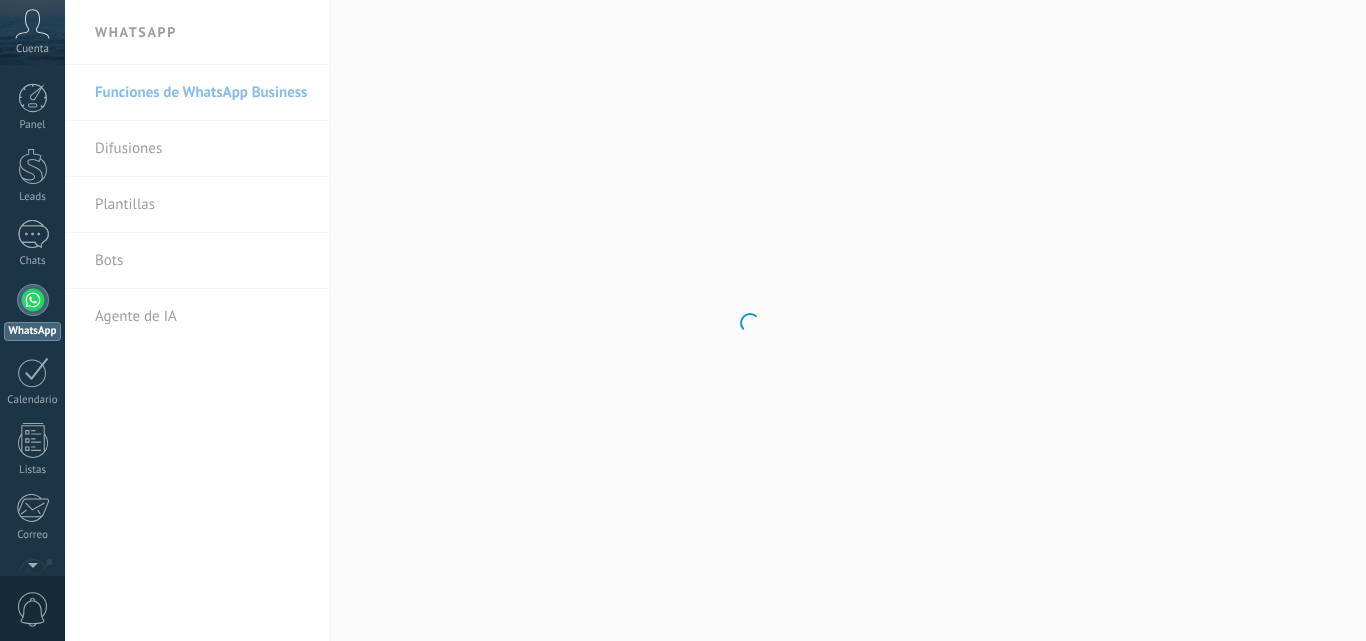 scroll, scrollTop: 0, scrollLeft: 0, axis: both 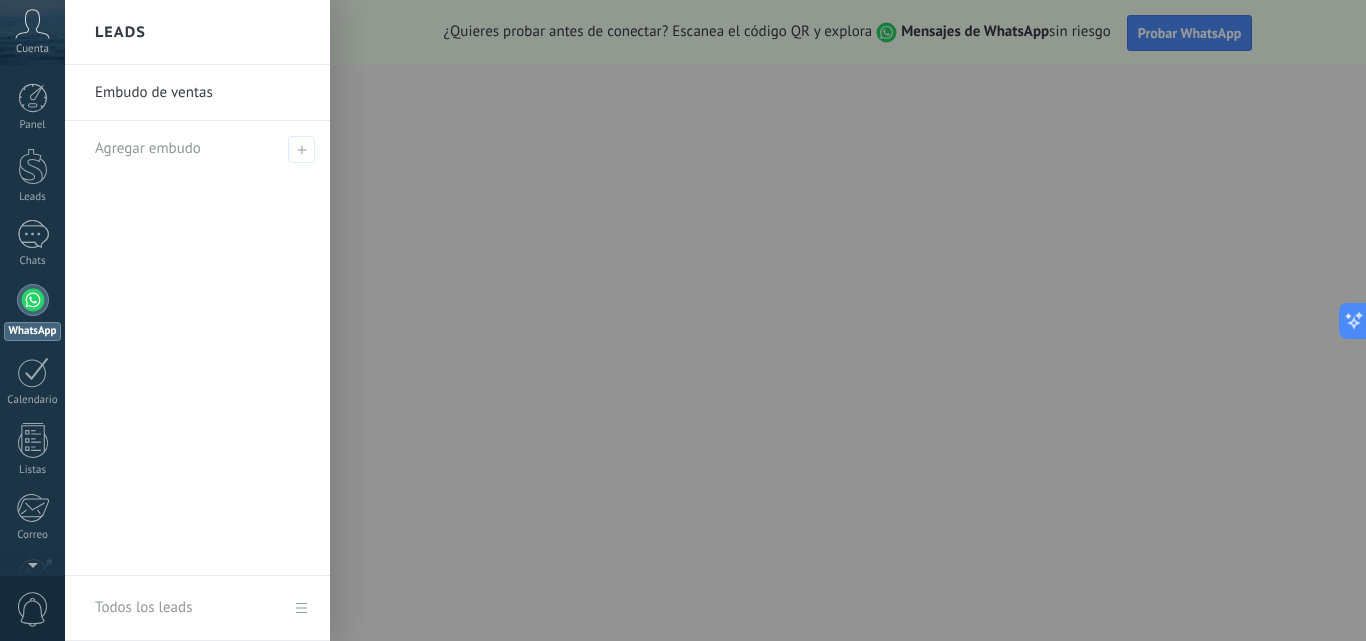 click at bounding box center (748, 320) 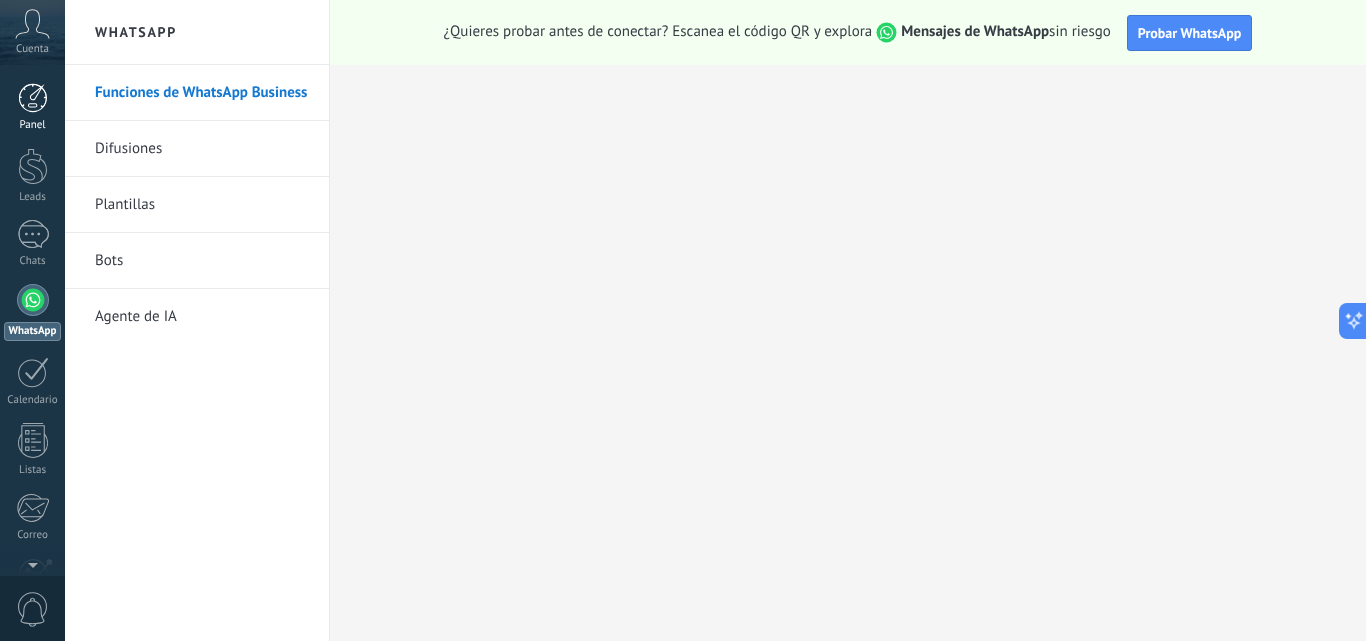 click on "Panel" at bounding box center (32, 107) 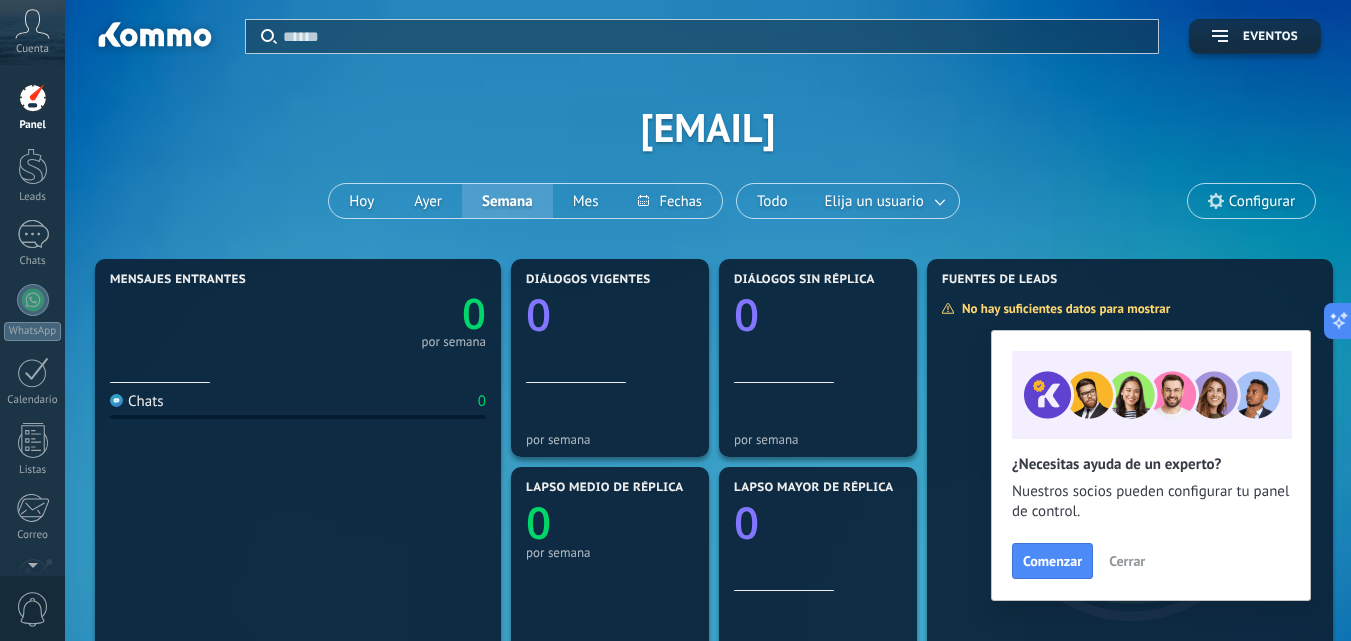 click at bounding box center [714, 36] 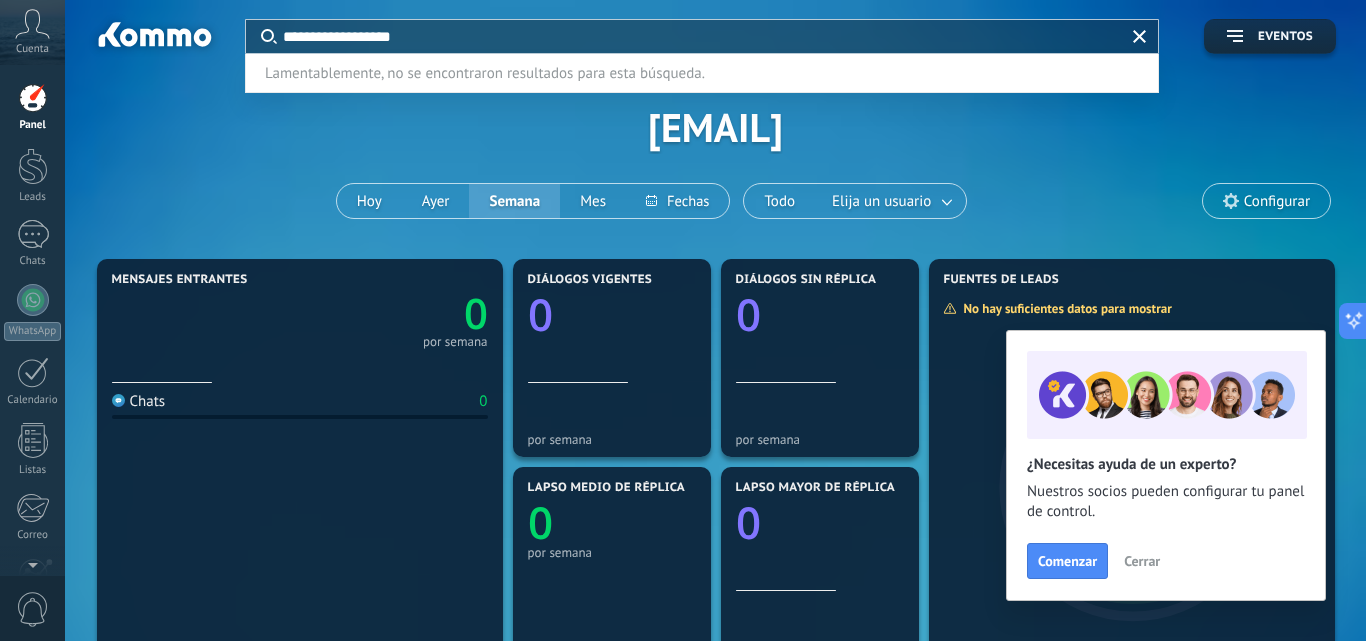 type on "**********" 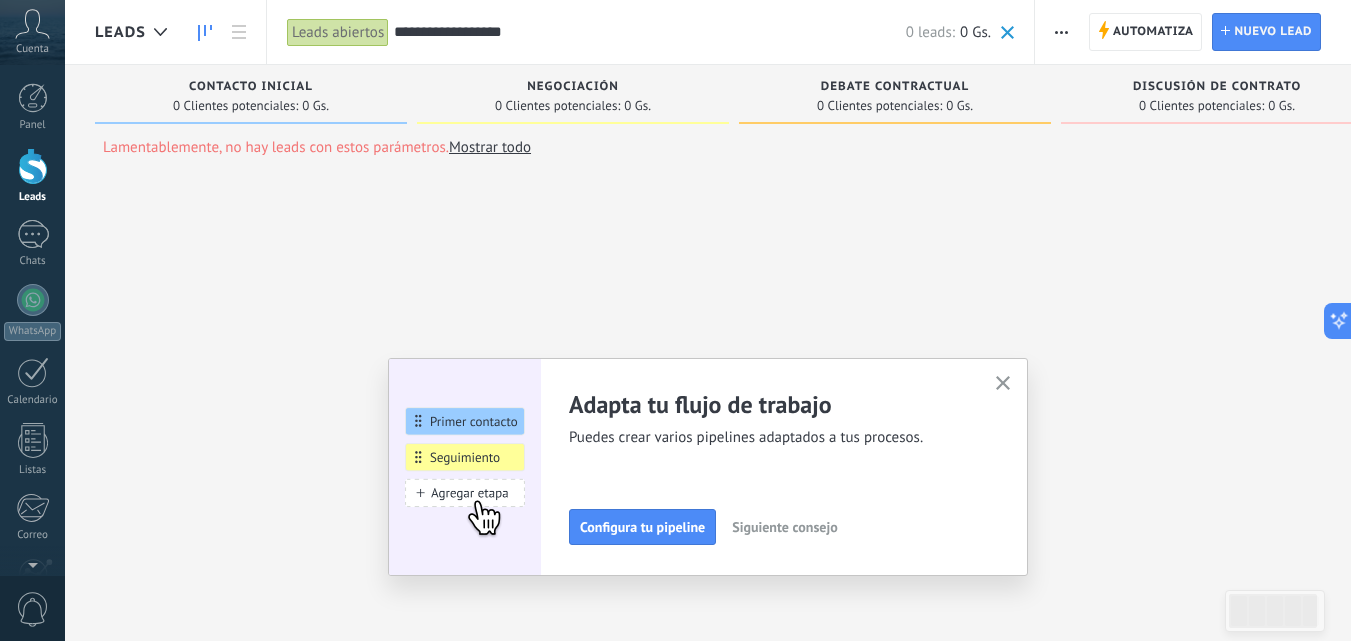 click on "Mostrar todo" at bounding box center [490, 147] 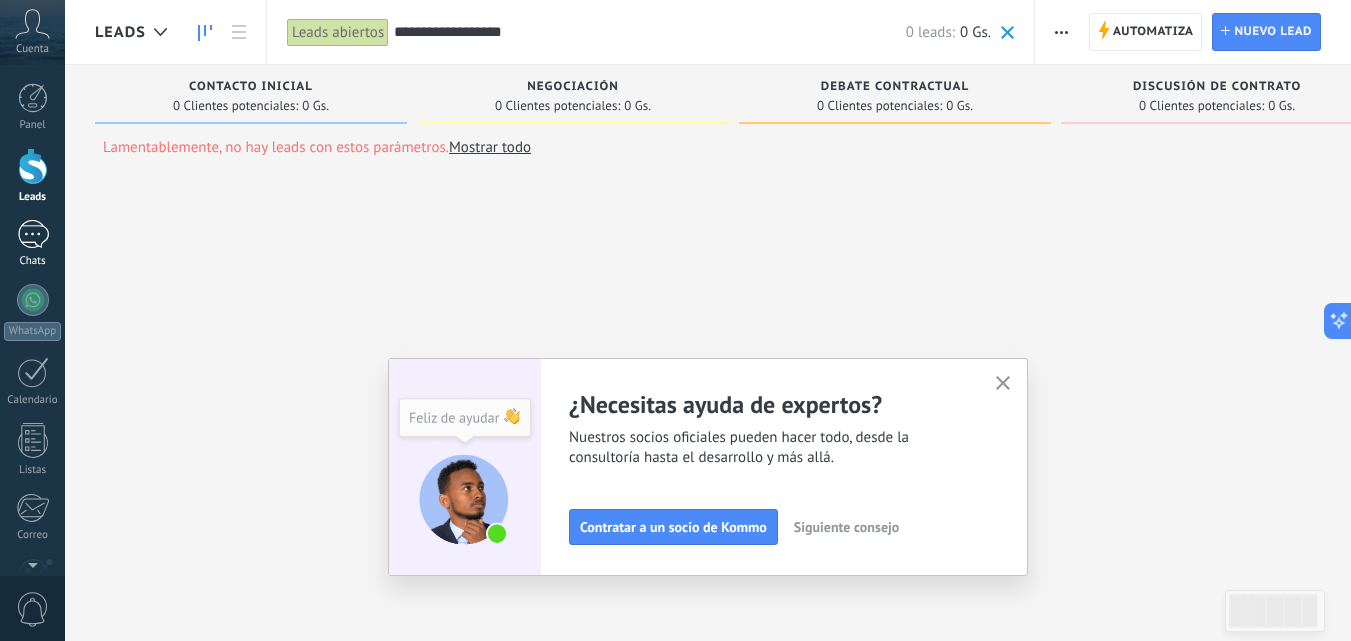 click at bounding box center (33, 234) 